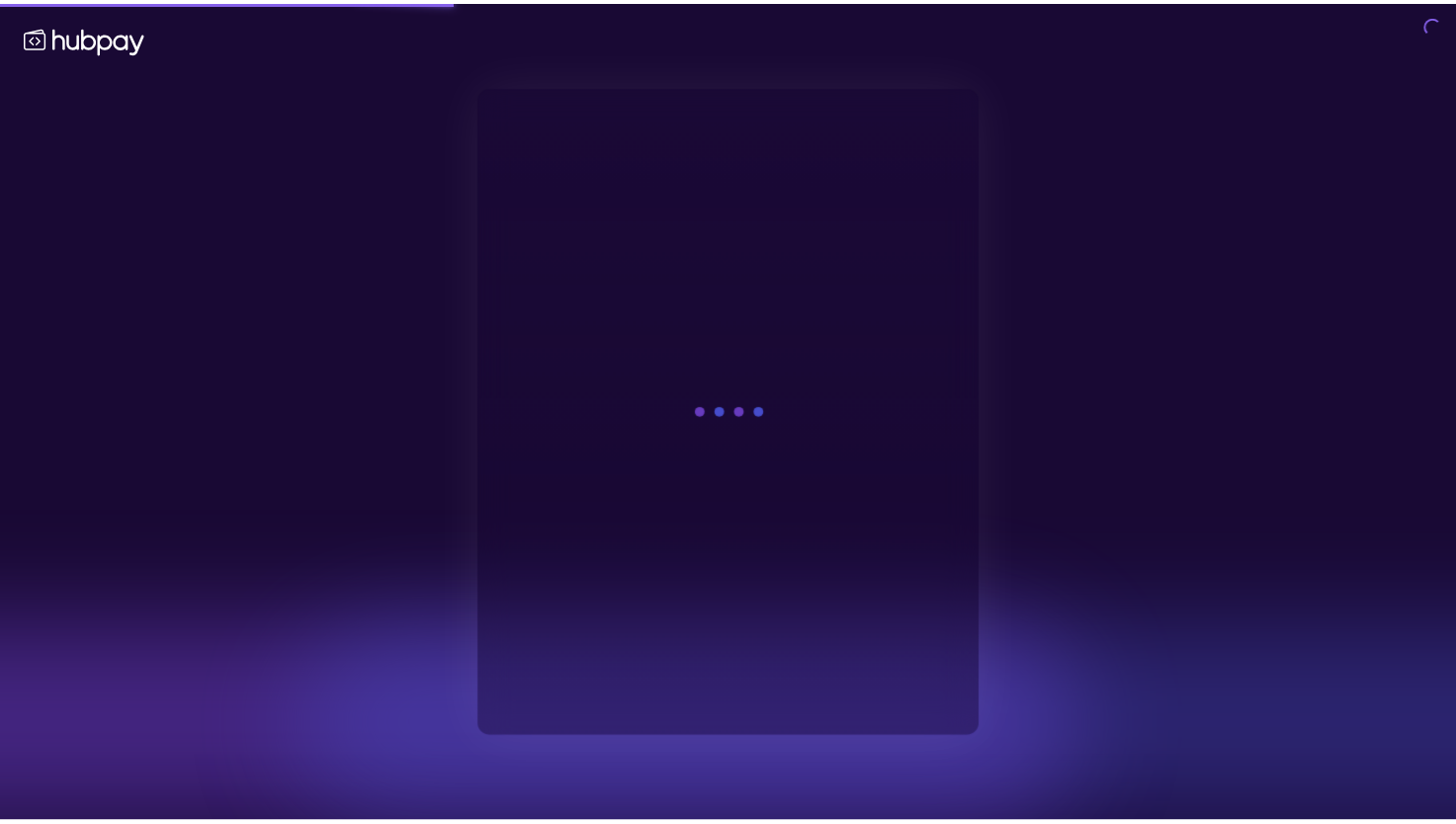 scroll, scrollTop: 0, scrollLeft: 0, axis: both 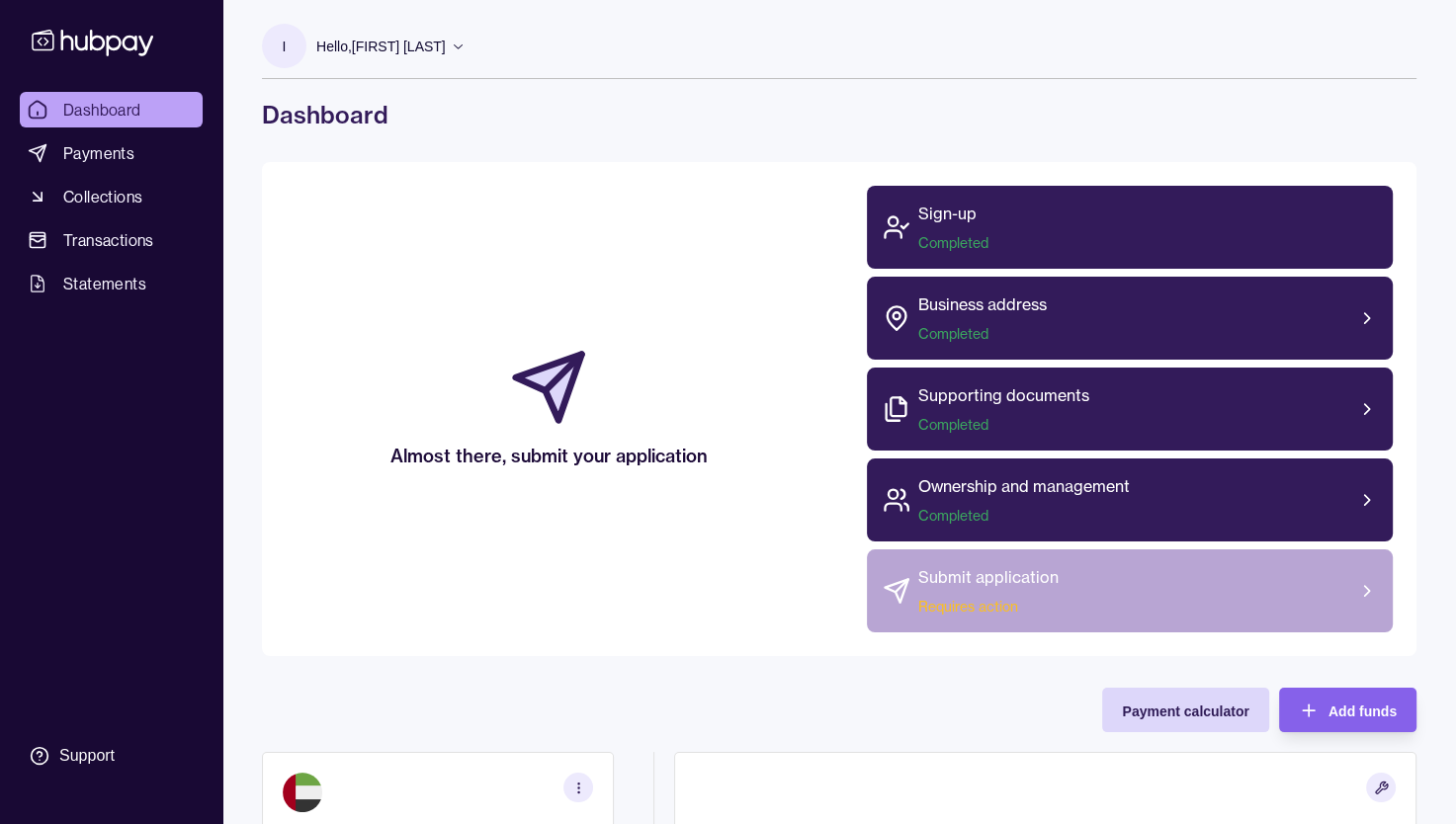 click on "Submit application Requires action" at bounding box center (988, 591) 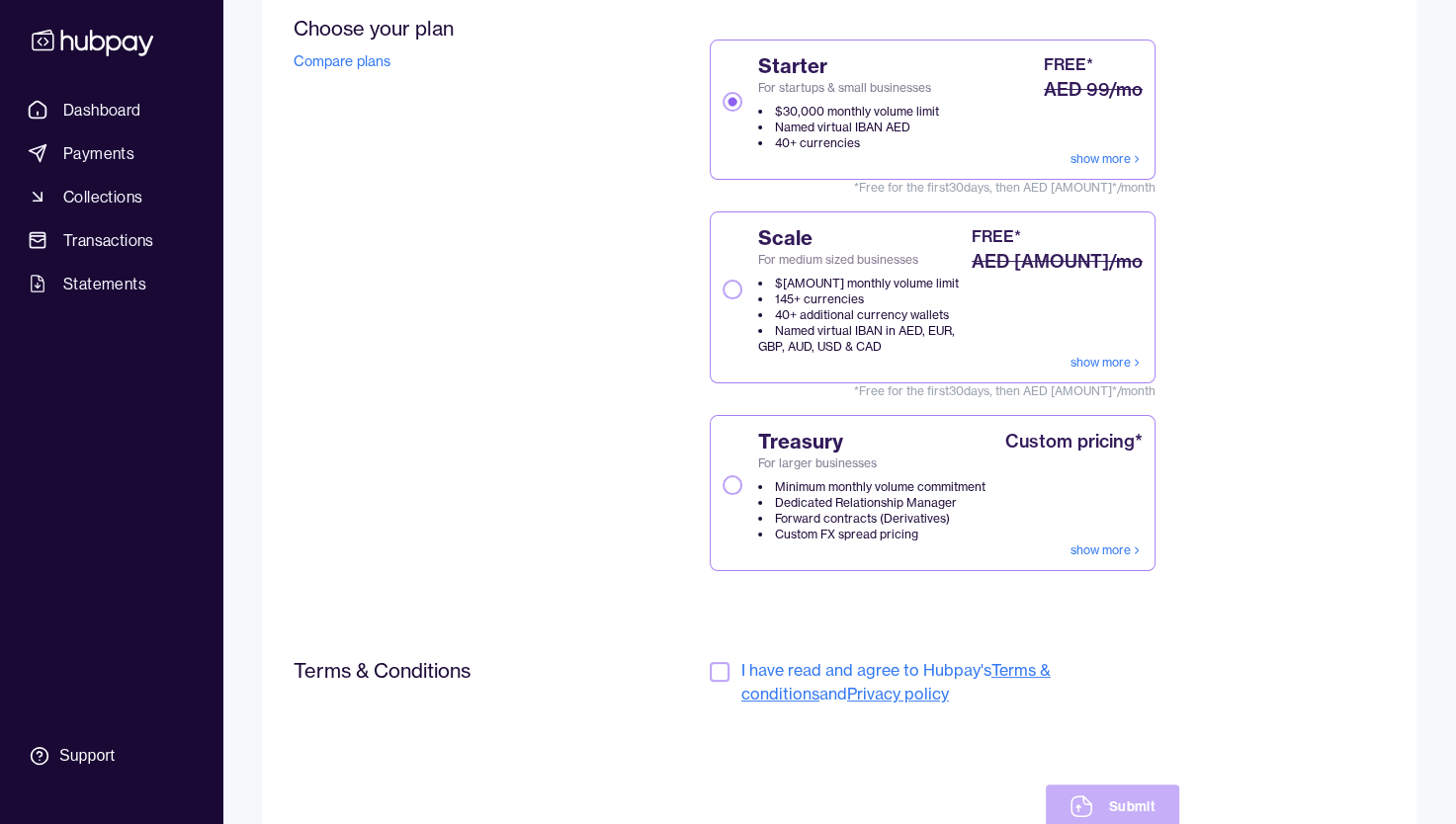 scroll, scrollTop: 235, scrollLeft: 0, axis: vertical 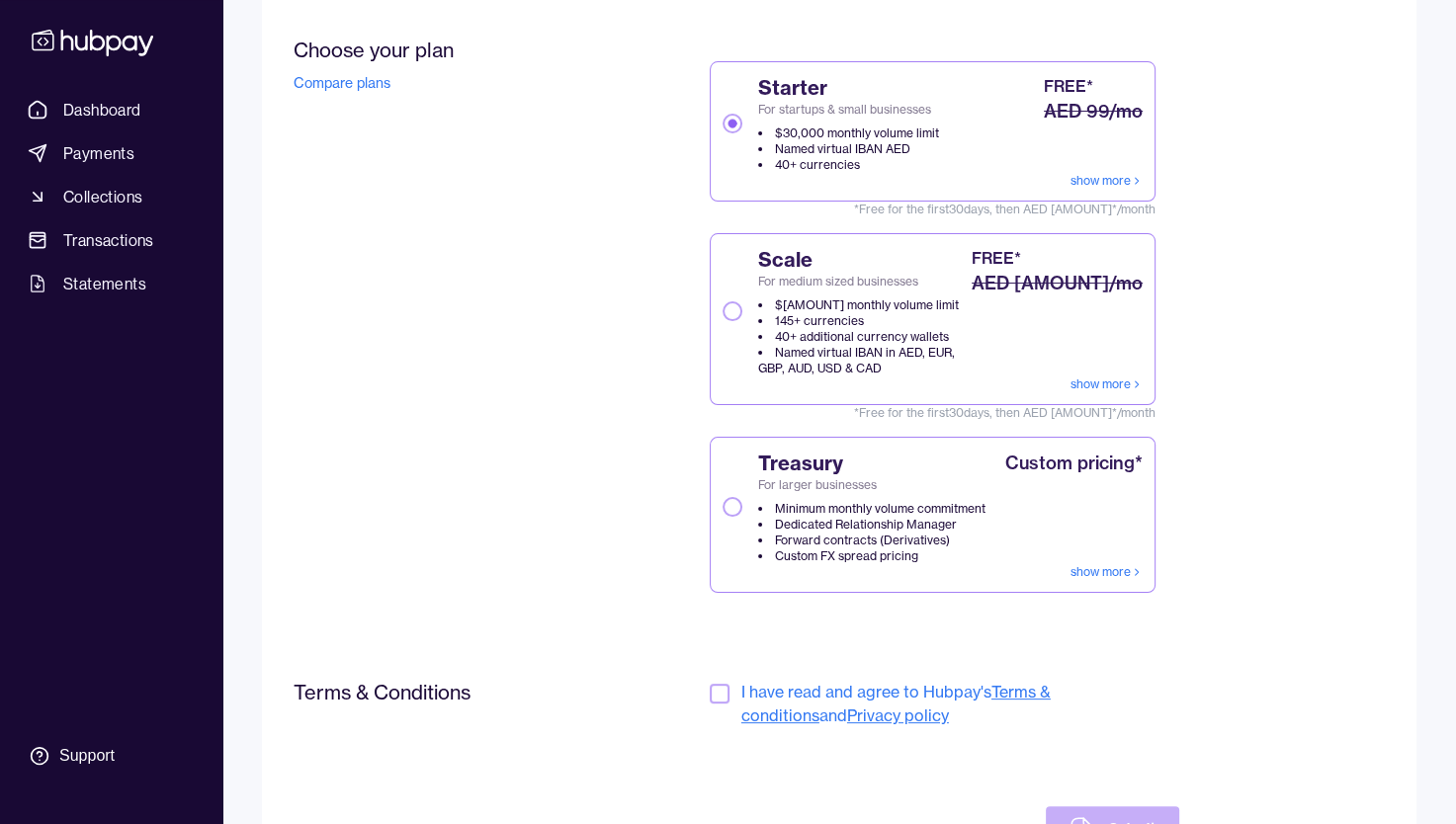 click on "Scale For medium sized businesses $[AMOUNT] monthly volume limit [NUMBER]+ currencies [NUMBER]+ additional currency wallets Named virtual IBAN in AED, EUR, GBP, AUD, USD & CAD FREE* AED [AMOUNT]/mo show more" at bounding box center (732, 311) 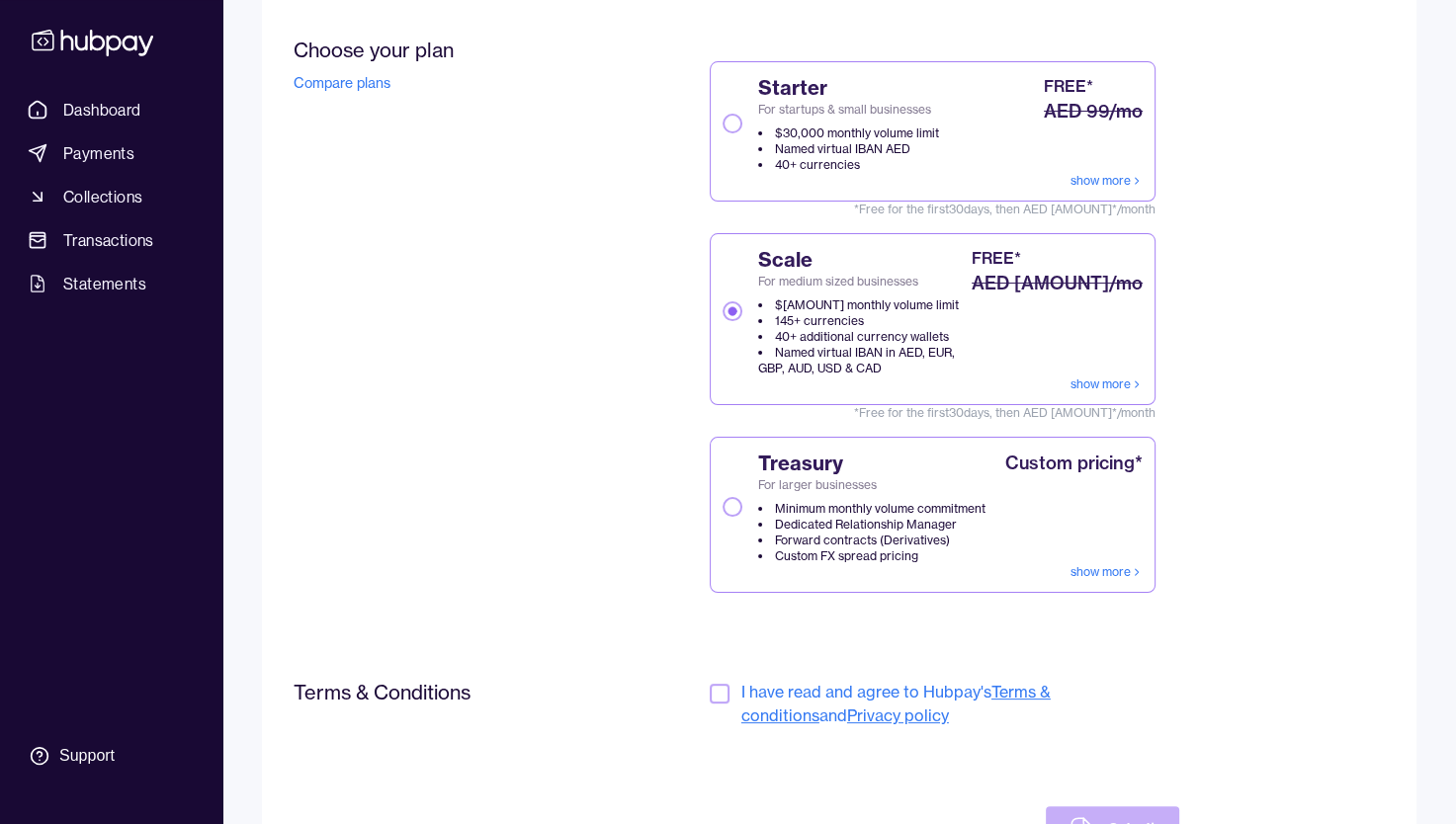 click at bounding box center [720, 694] 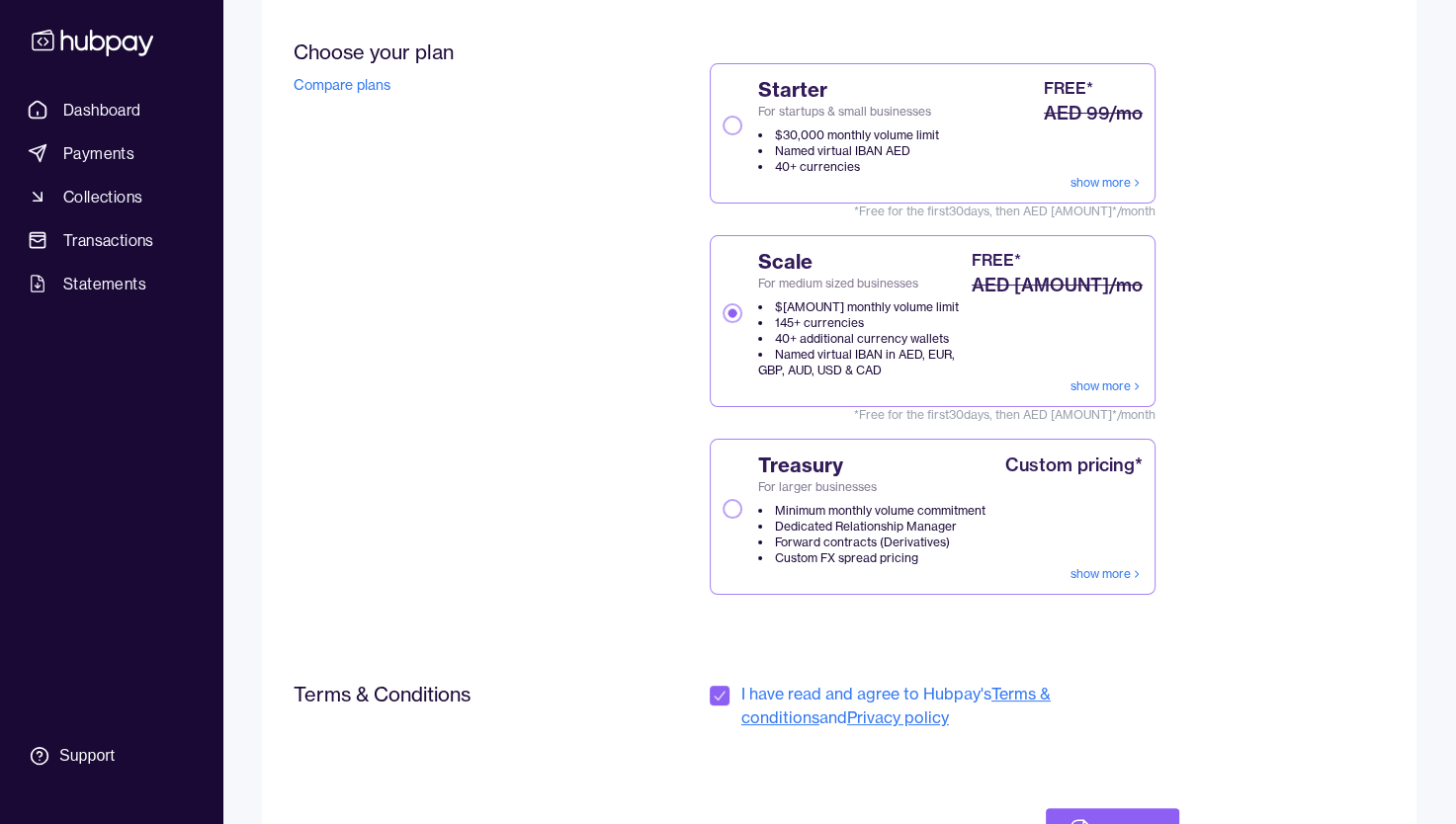 scroll, scrollTop: 219, scrollLeft: 0, axis: vertical 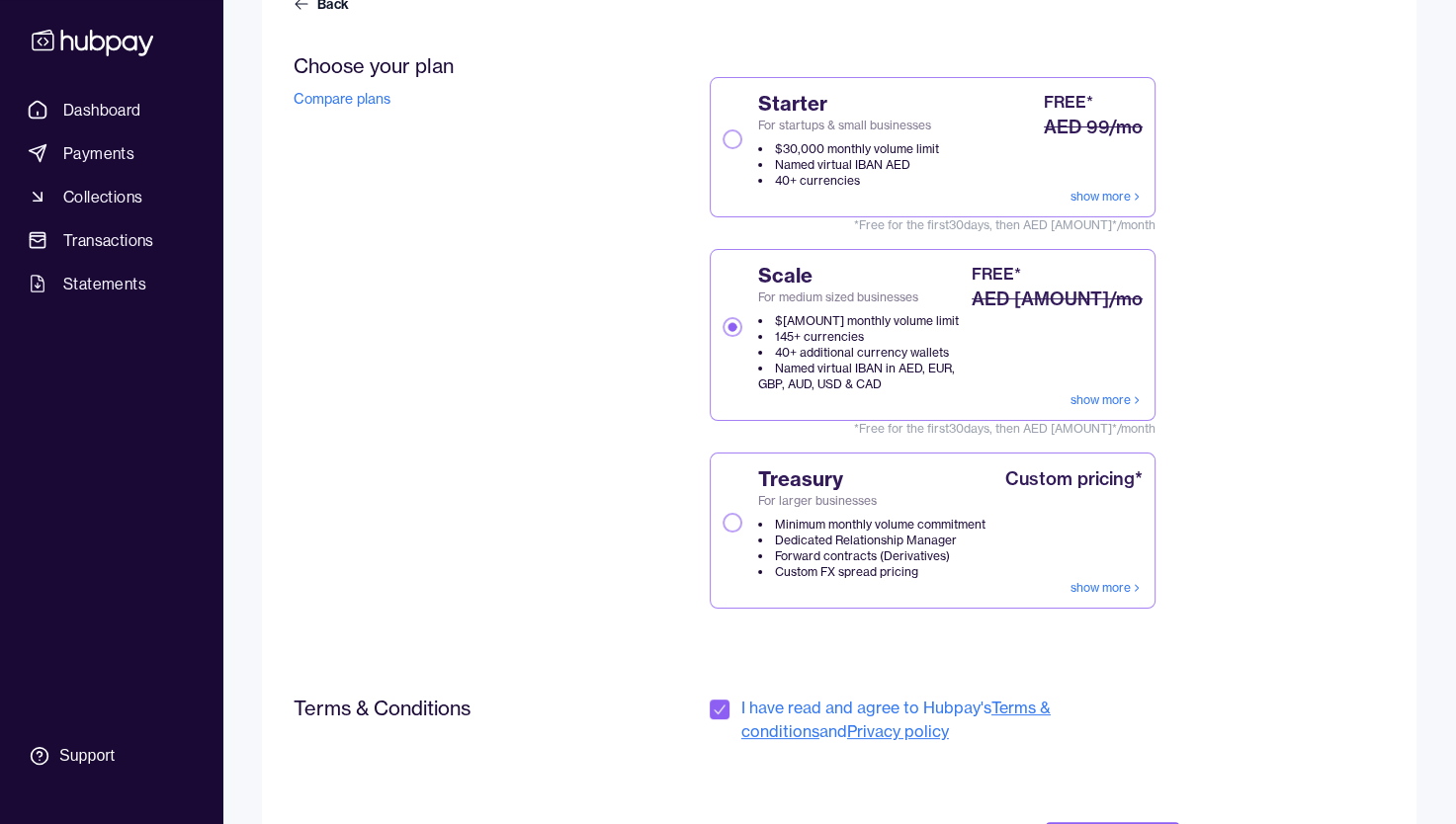 click on "Starter For startups & small businesses $30,000 monthly volume limit Named virtual IBAN AED 40+ currencies FREE* AED 99/mo show more" at bounding box center (732, 139) 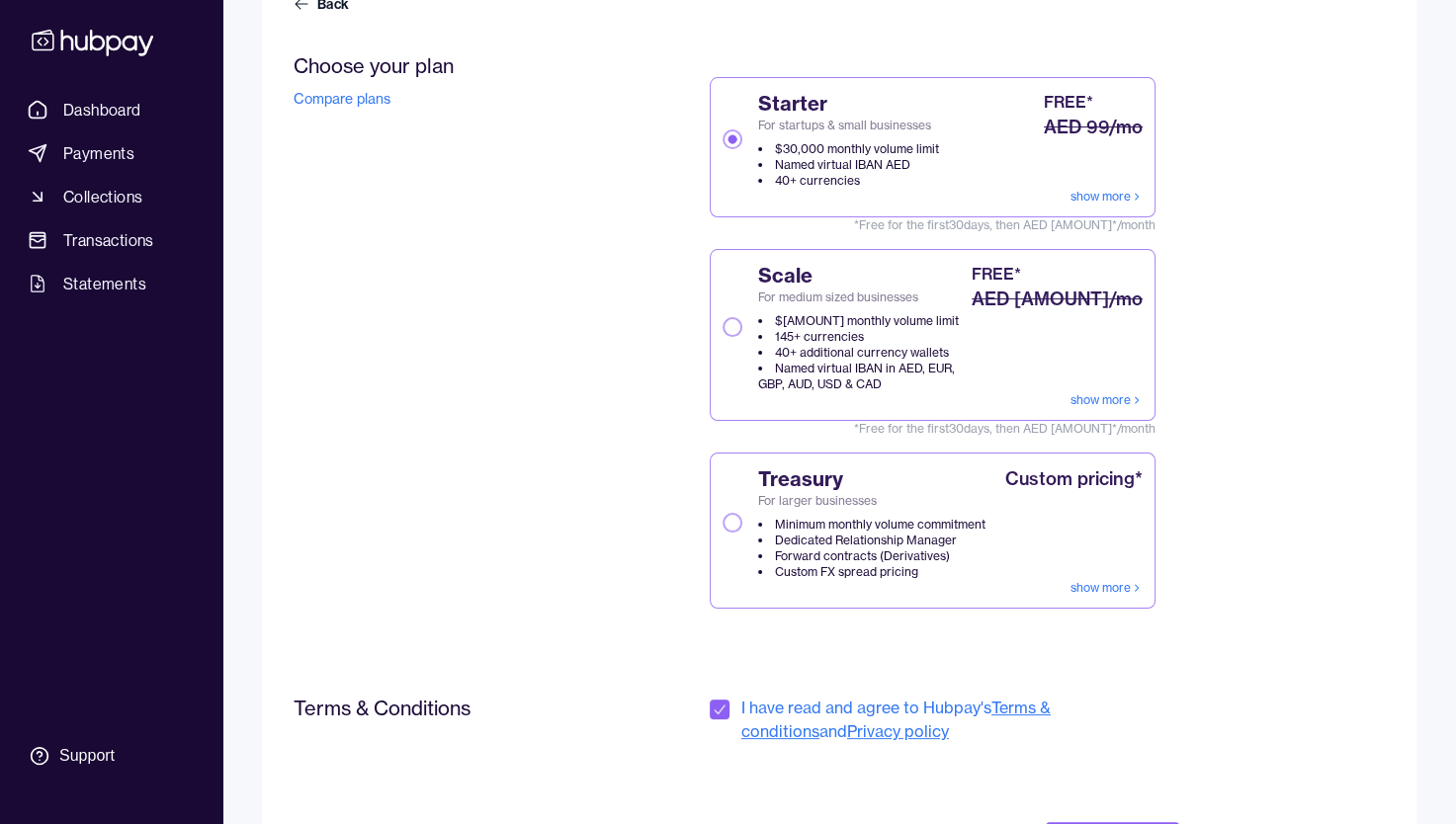 click on "Scale For medium sized businesses $[AMOUNT] monthly volume limit [NUMBER]+ currencies [NUMBER]+ additional currency wallets Named virtual IBAN in AED, EUR, GBP, AUD, USD & CAD FREE* AED [AMOUNT]/mo show more" at bounding box center (732, 327) 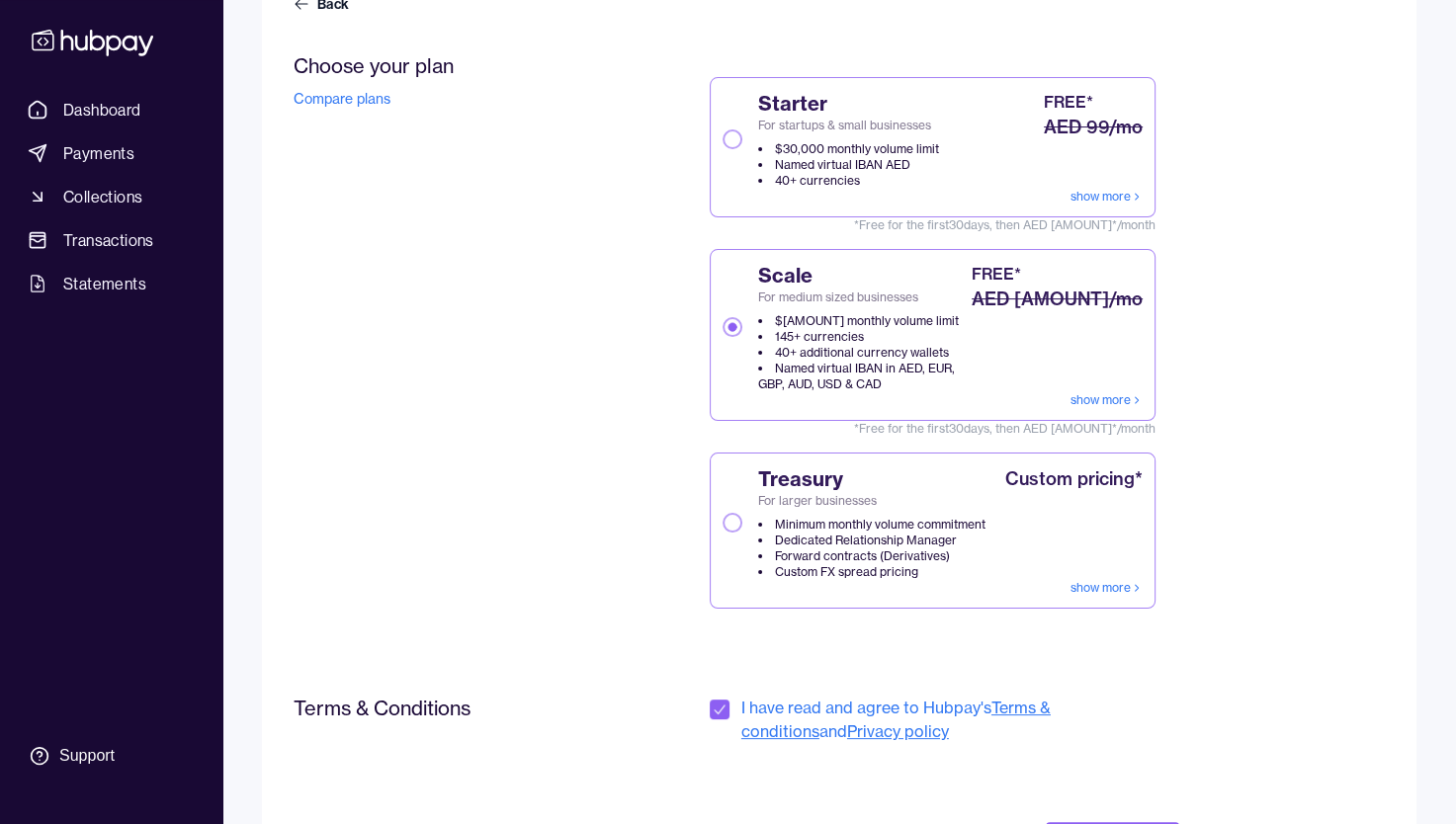 click on "Starter For startups & small businesses $30,000 monthly volume limit Named virtual IBAN AED 40+ currencies FREE* AED 99/mo show more" at bounding box center [732, 139] 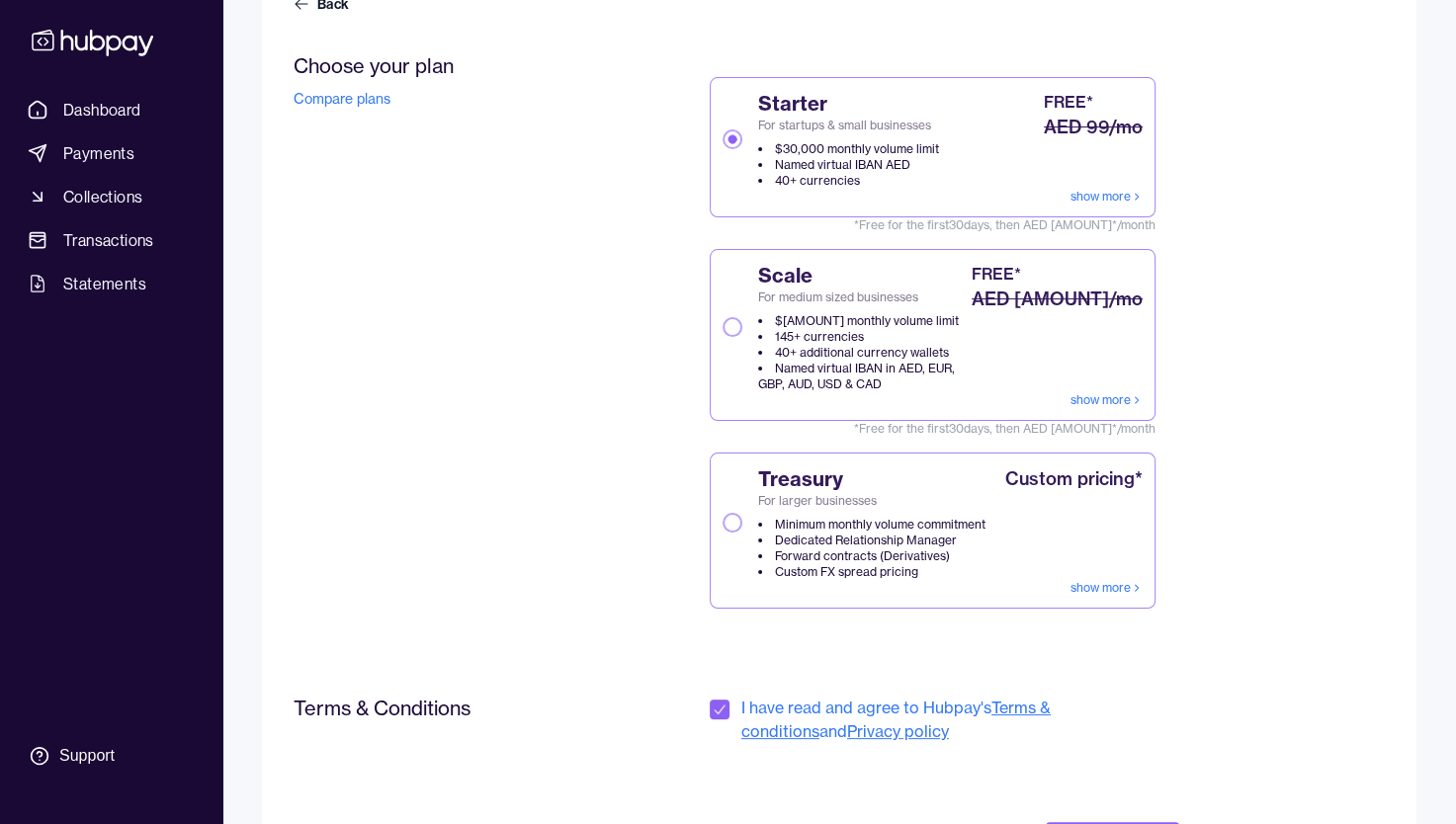 click on "show more" at bounding box center [1106, 197] 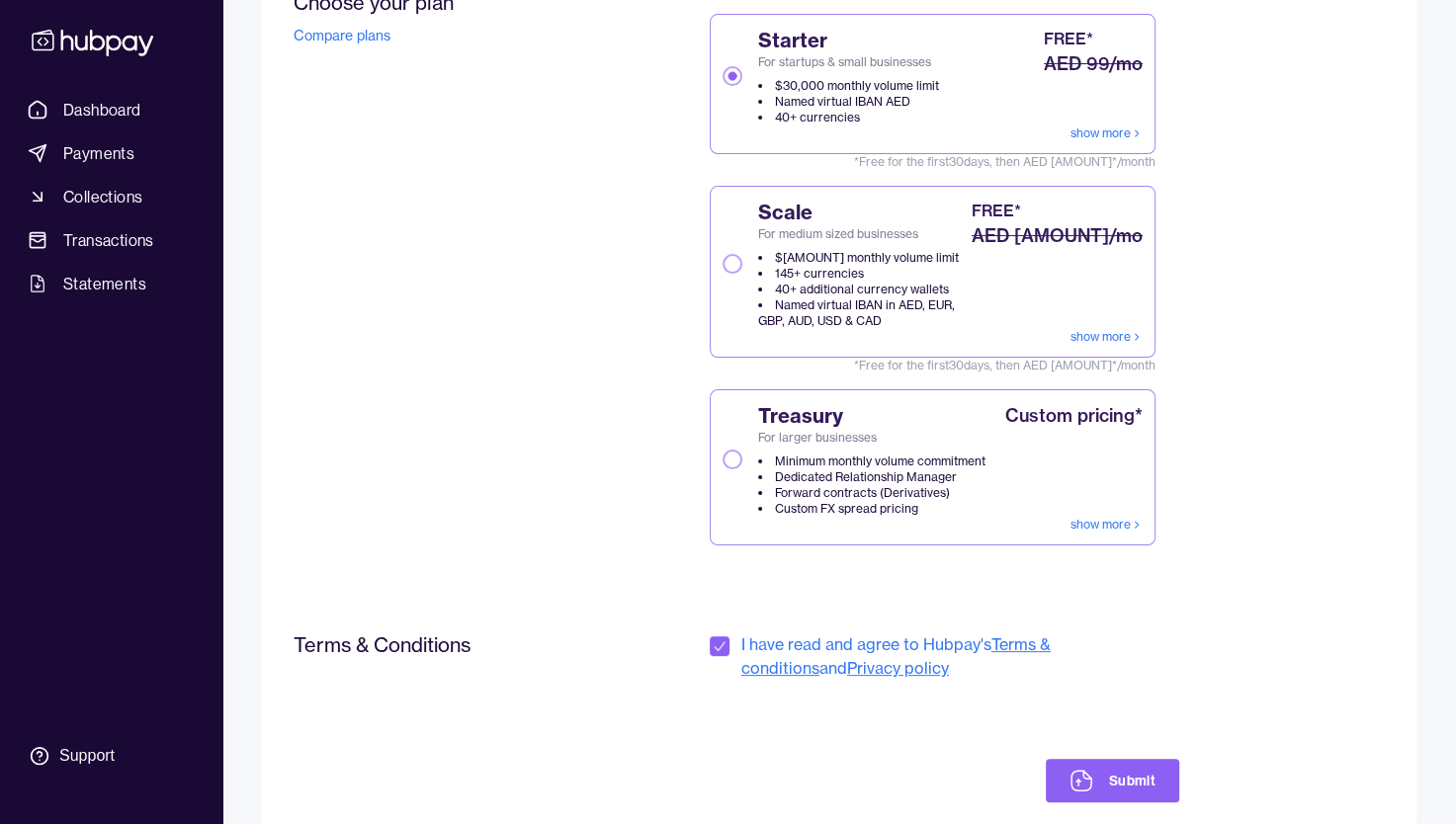 scroll, scrollTop: 334, scrollLeft: 0, axis: vertical 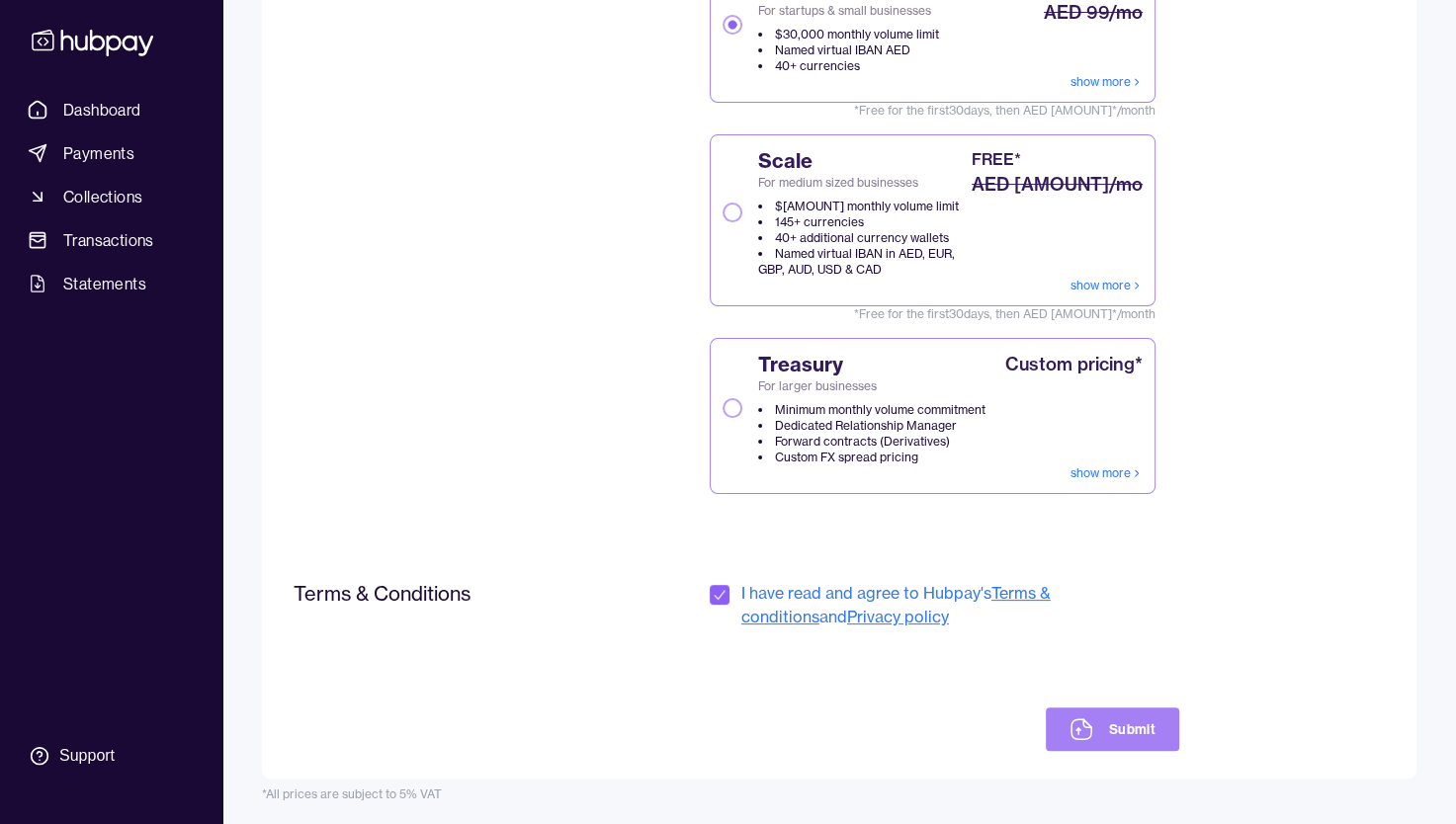 click on "Submit" at bounding box center [1112, 729] 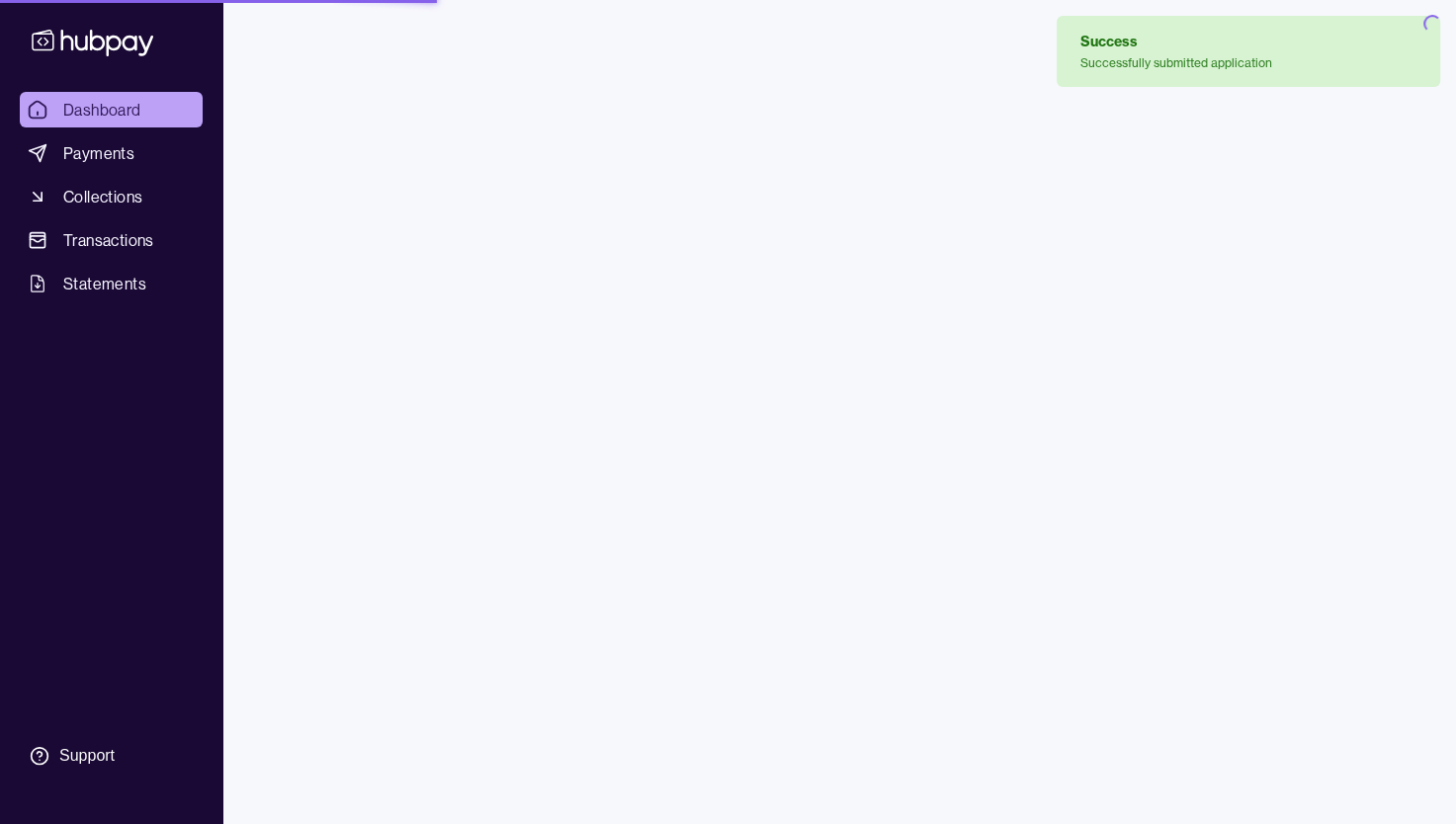 scroll, scrollTop: 0, scrollLeft: 0, axis: both 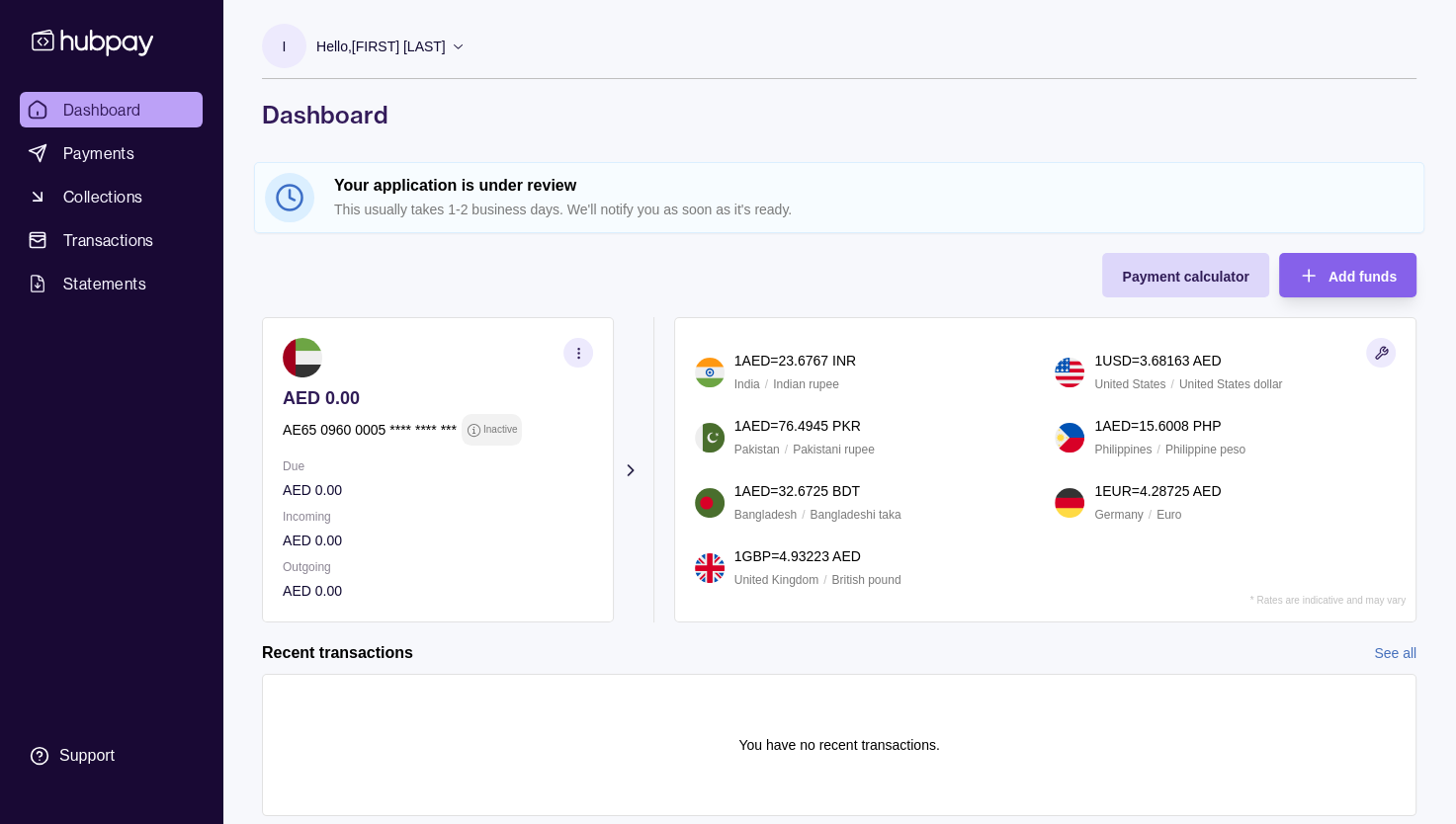 click on "Hello, [FIRST] [LAST]" at bounding box center (381, 46) 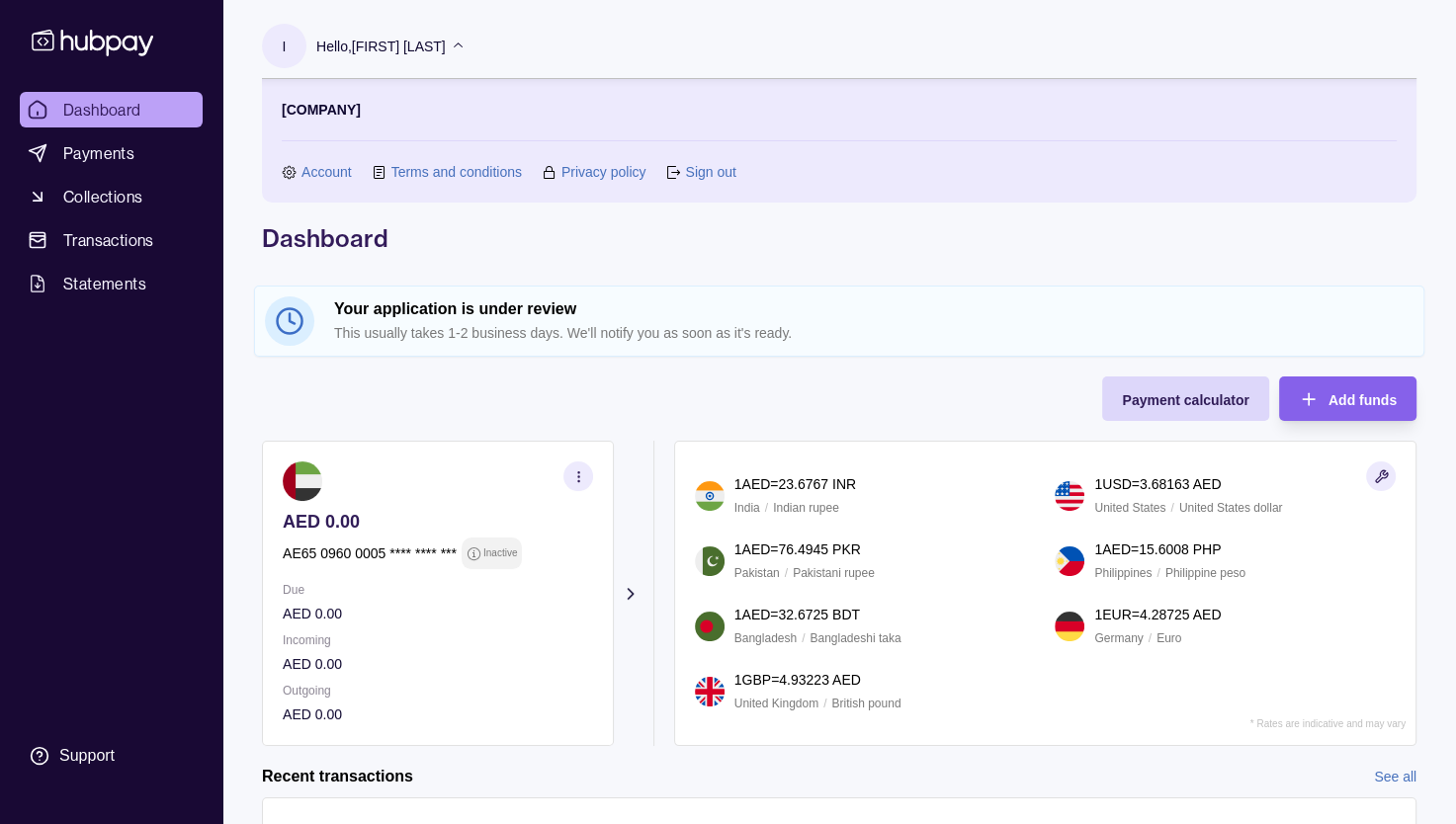 click on "Account" at bounding box center (326, 172) 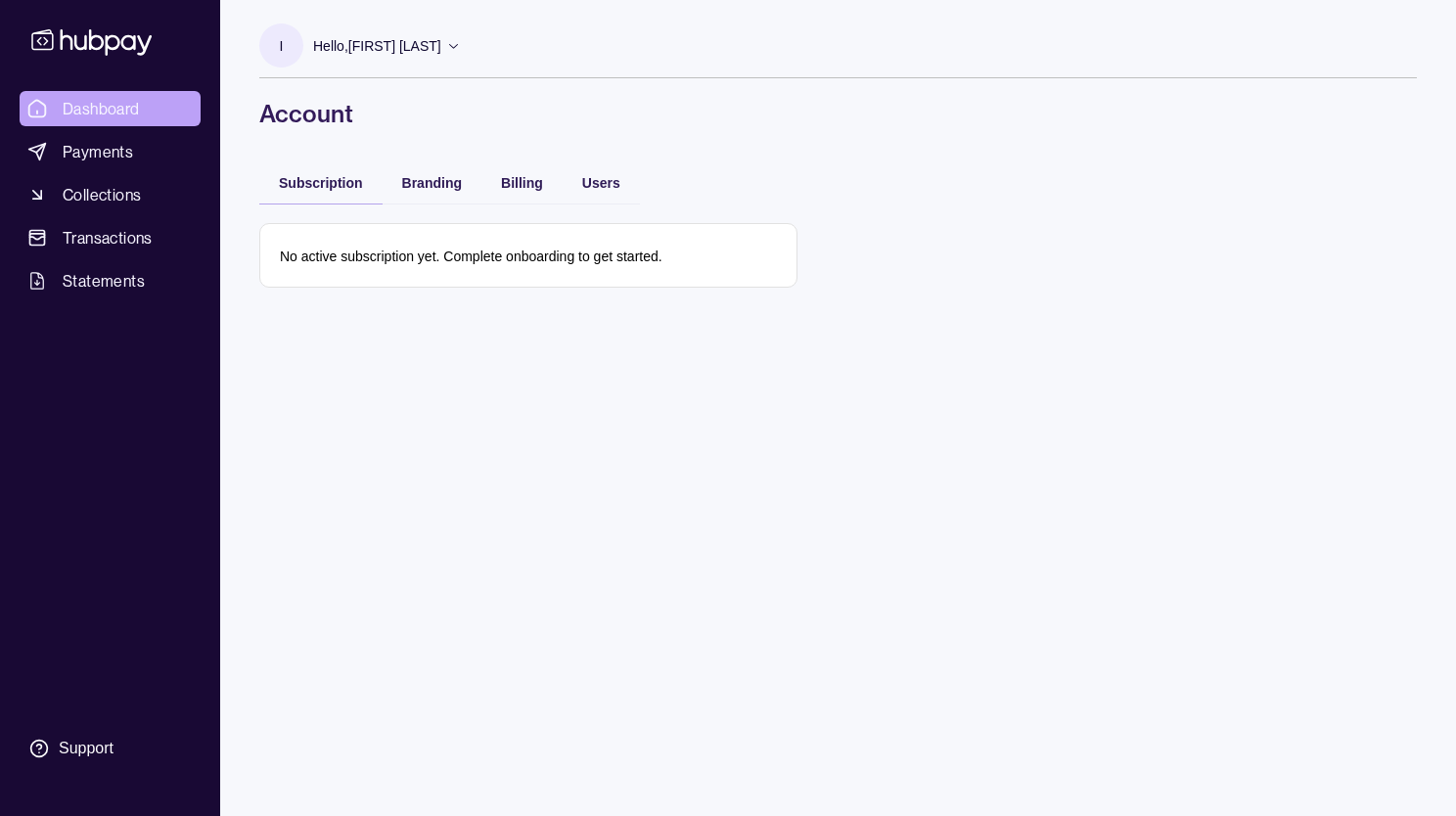 click on "Dashboard" at bounding box center (101, 109) 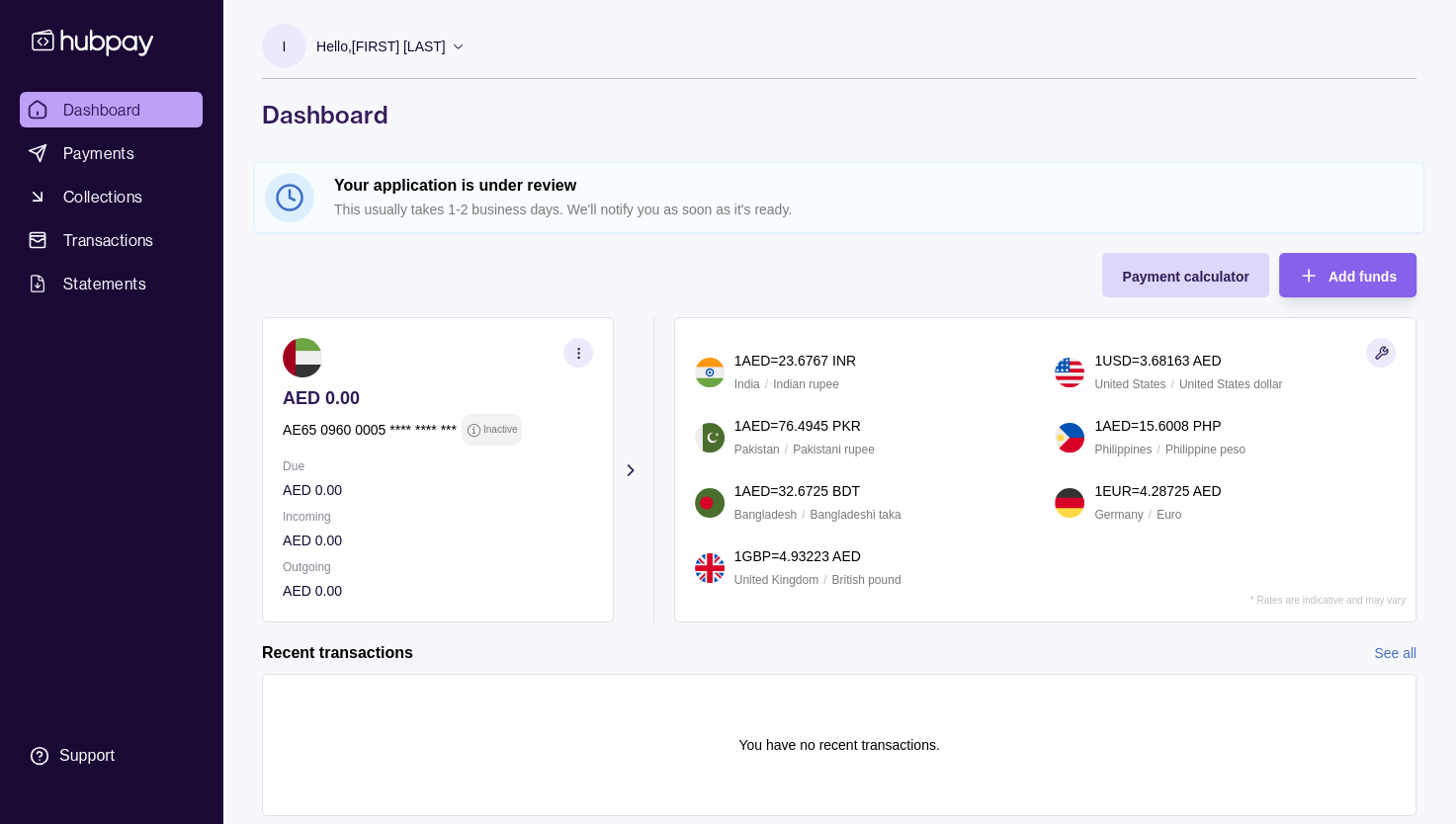 scroll, scrollTop: 0, scrollLeft: 0, axis: both 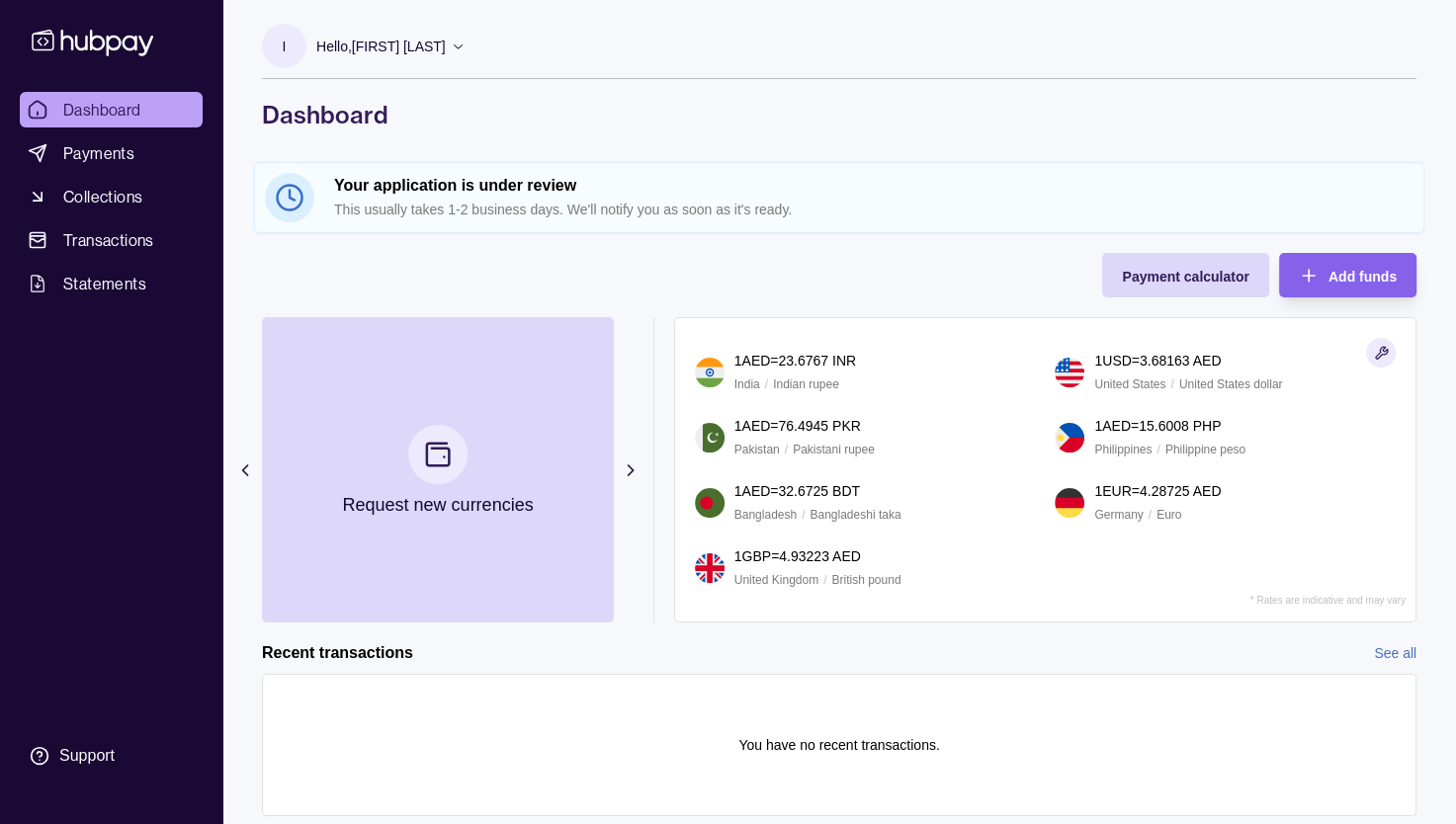 click 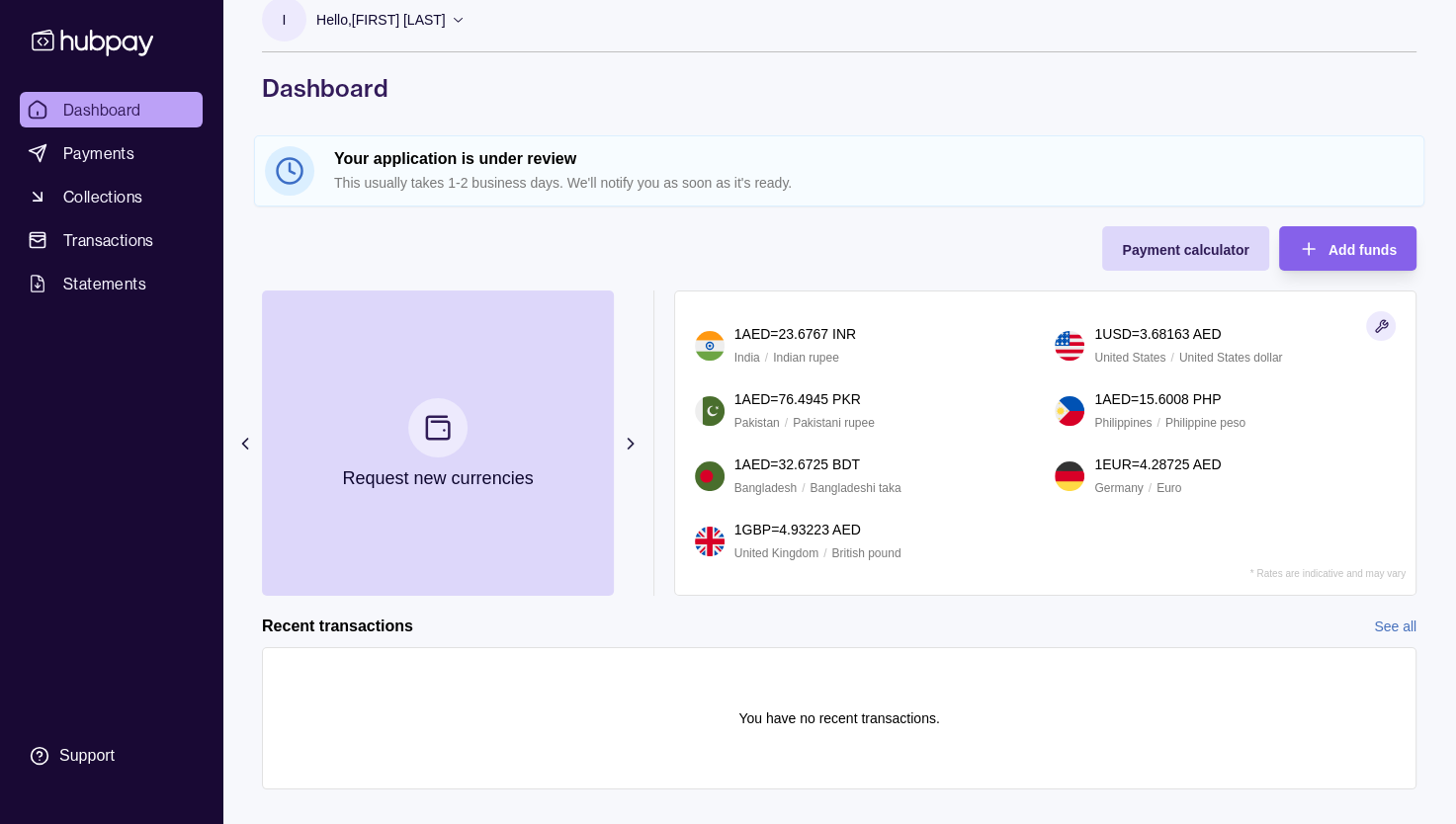 scroll, scrollTop: 0, scrollLeft: 0, axis: both 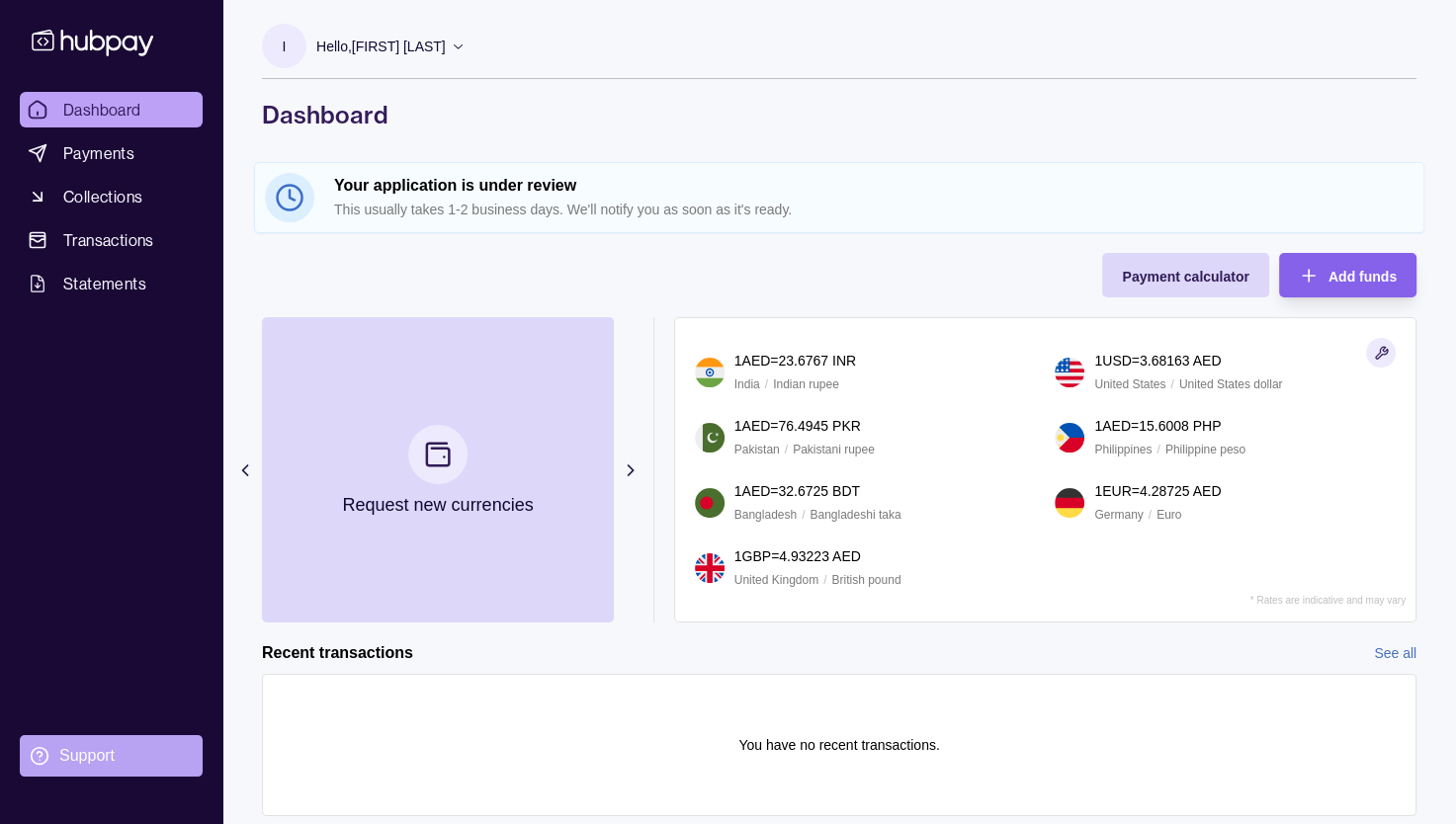 click on "Support" at bounding box center (87, 756) 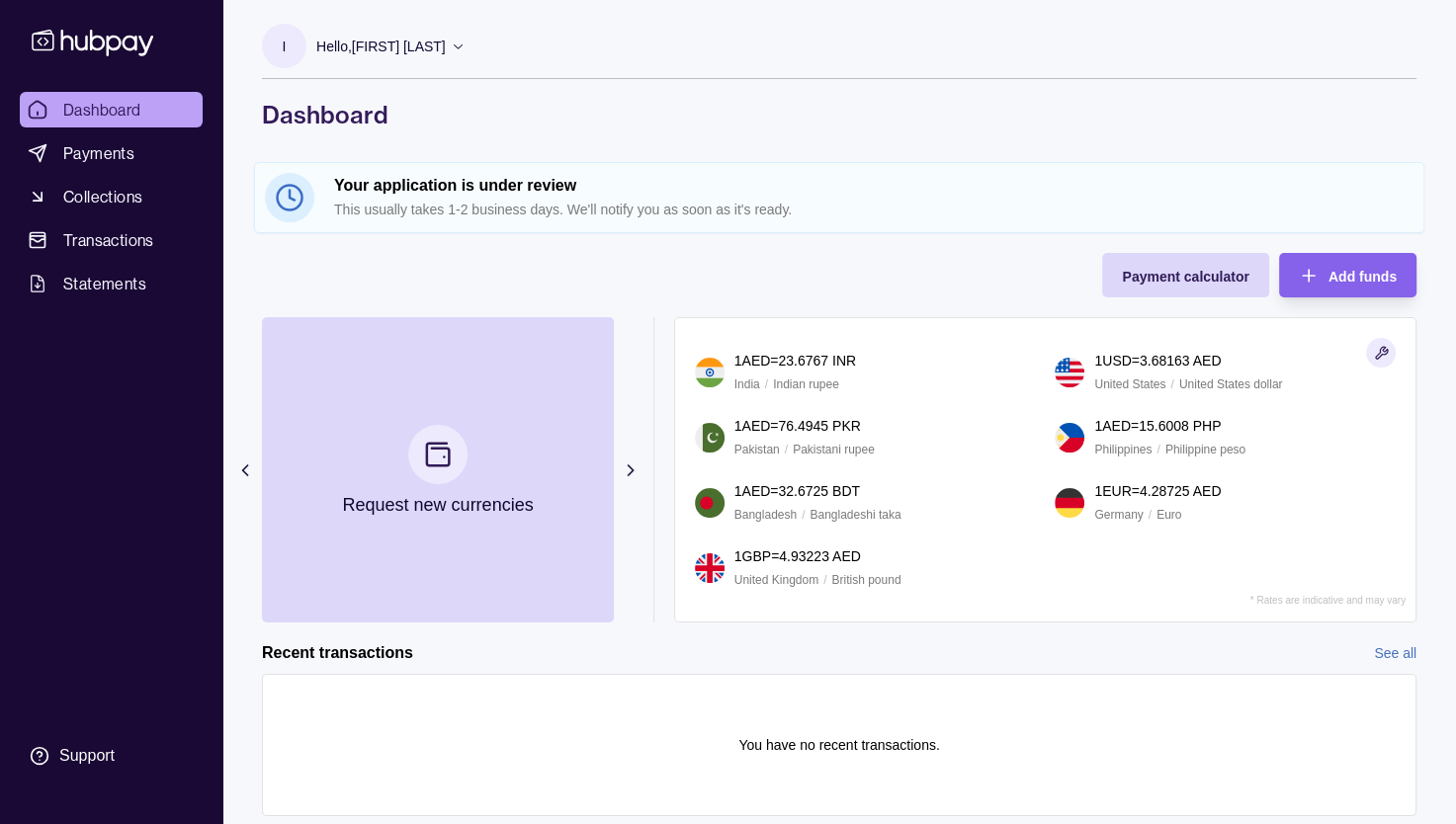 click 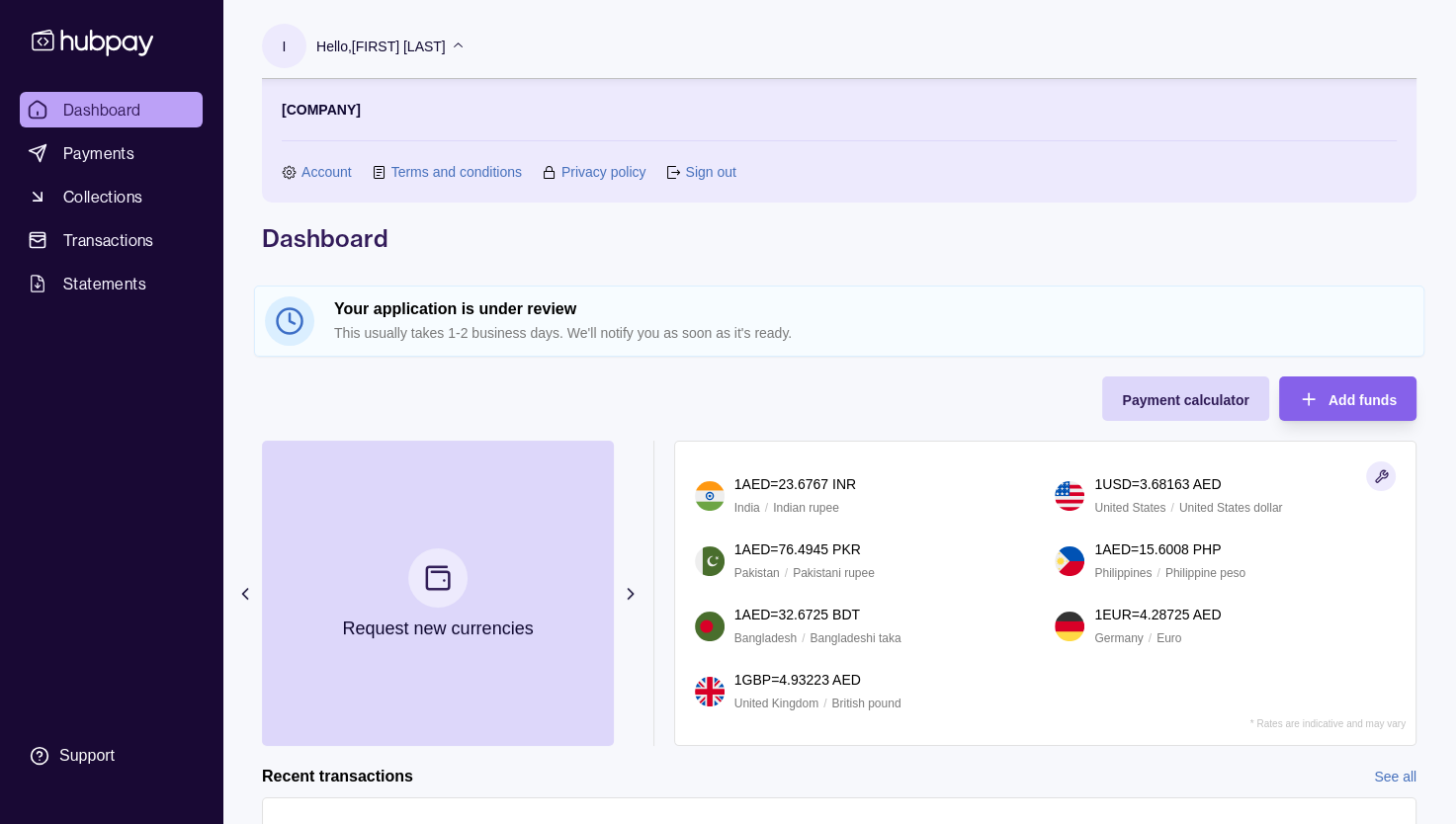 click on "Privacy policy" at bounding box center (604, 172) 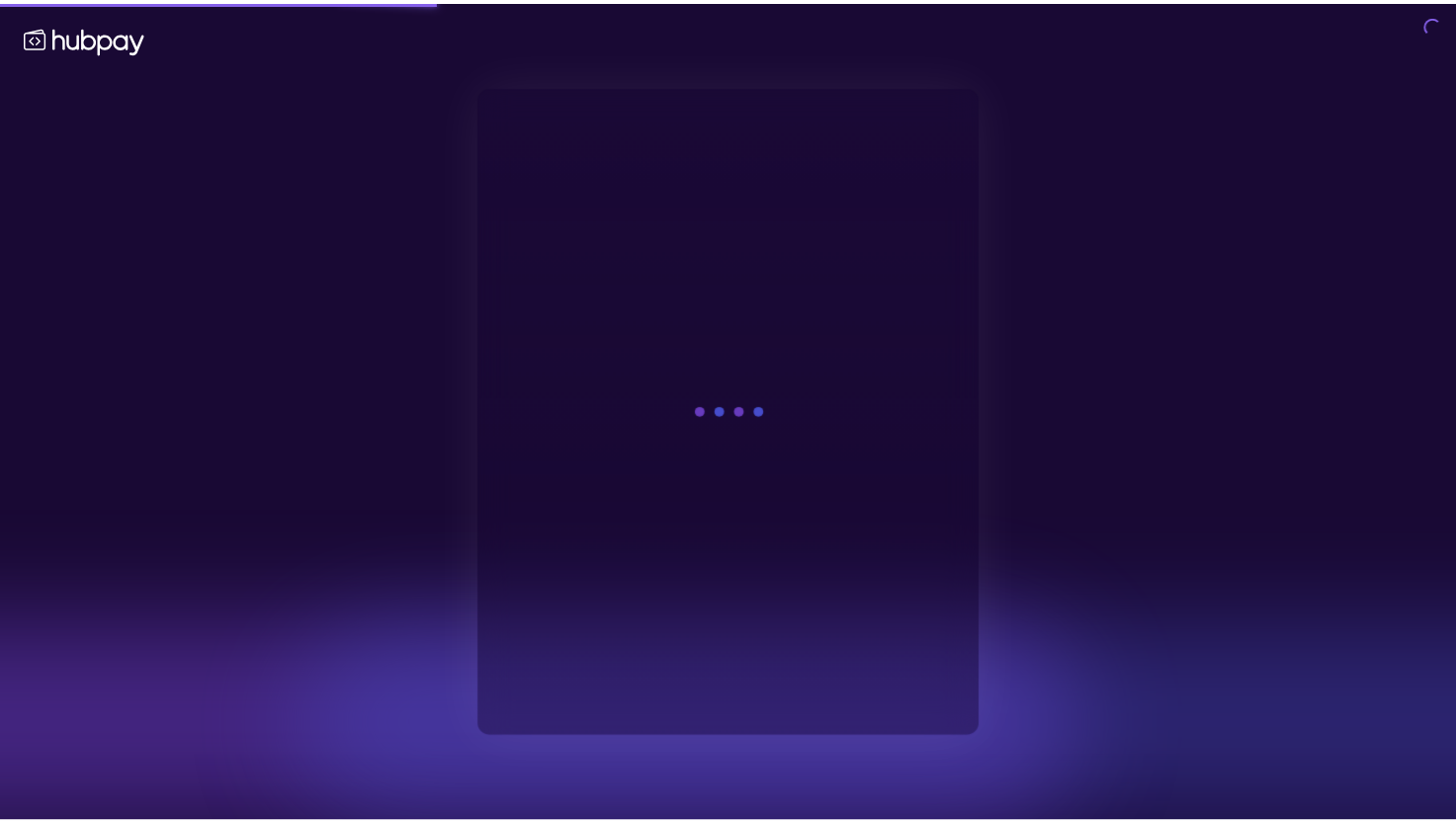 scroll, scrollTop: 0, scrollLeft: 0, axis: both 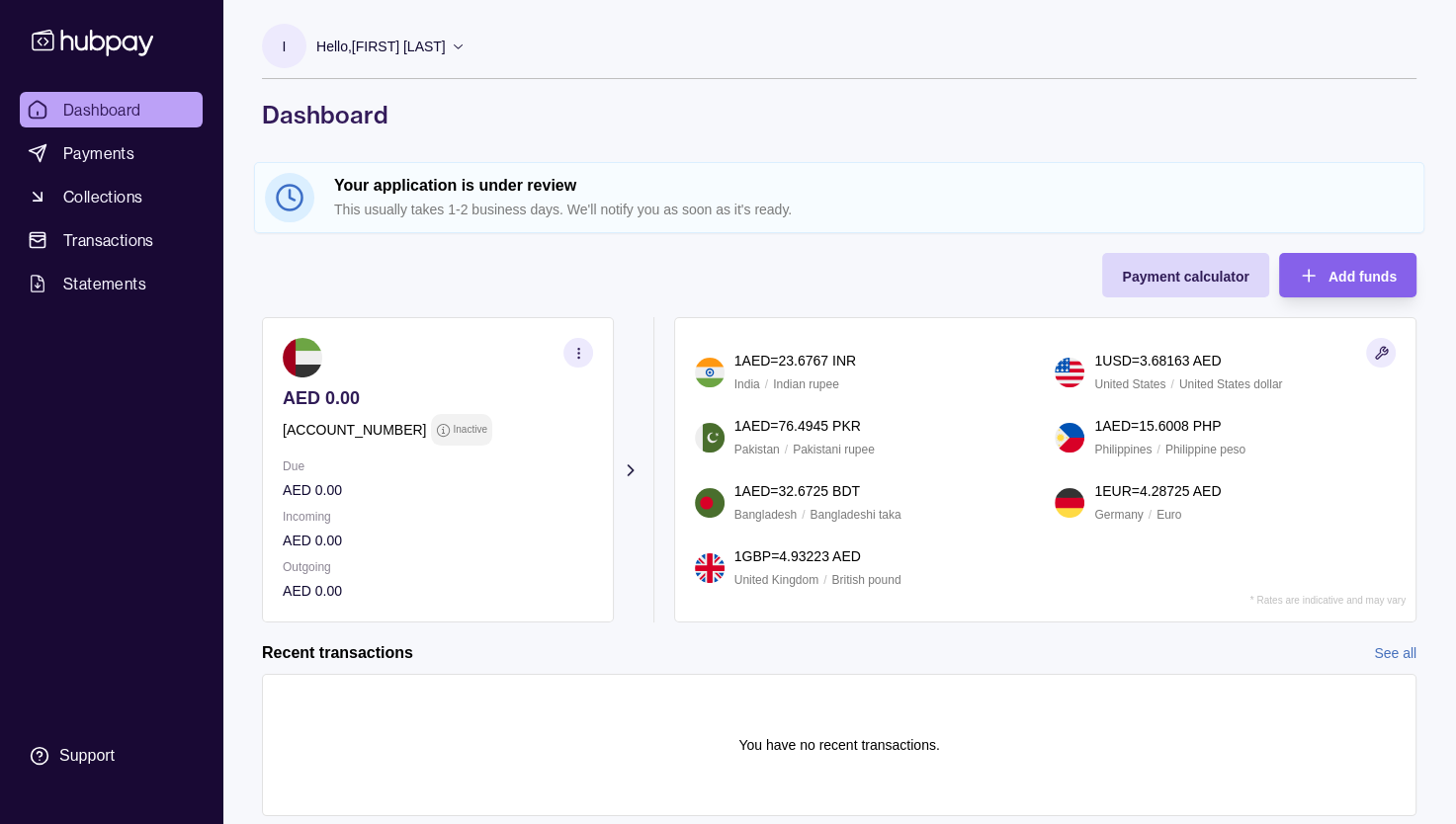 click 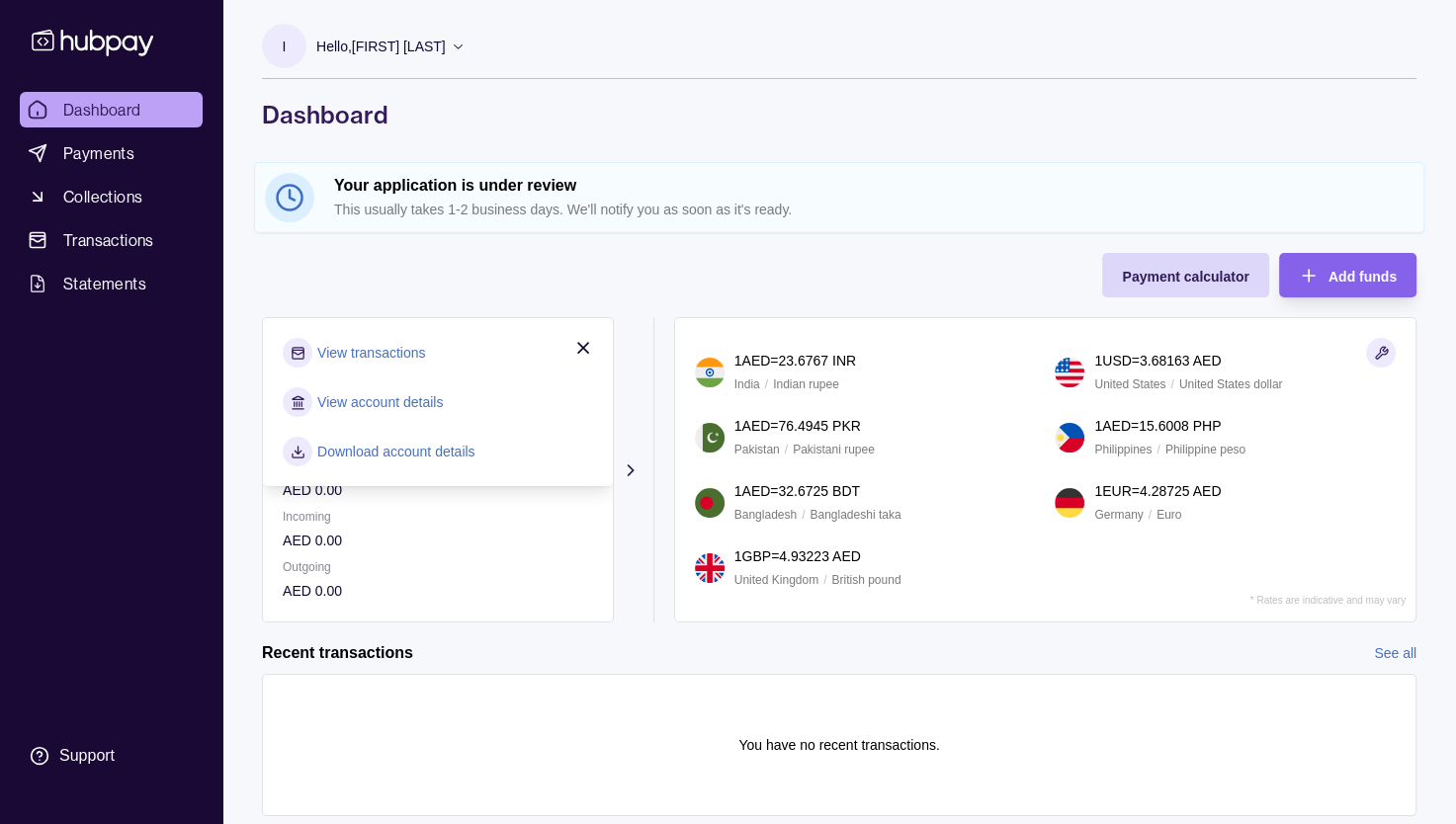 click on "View account details" at bounding box center (380, 402) 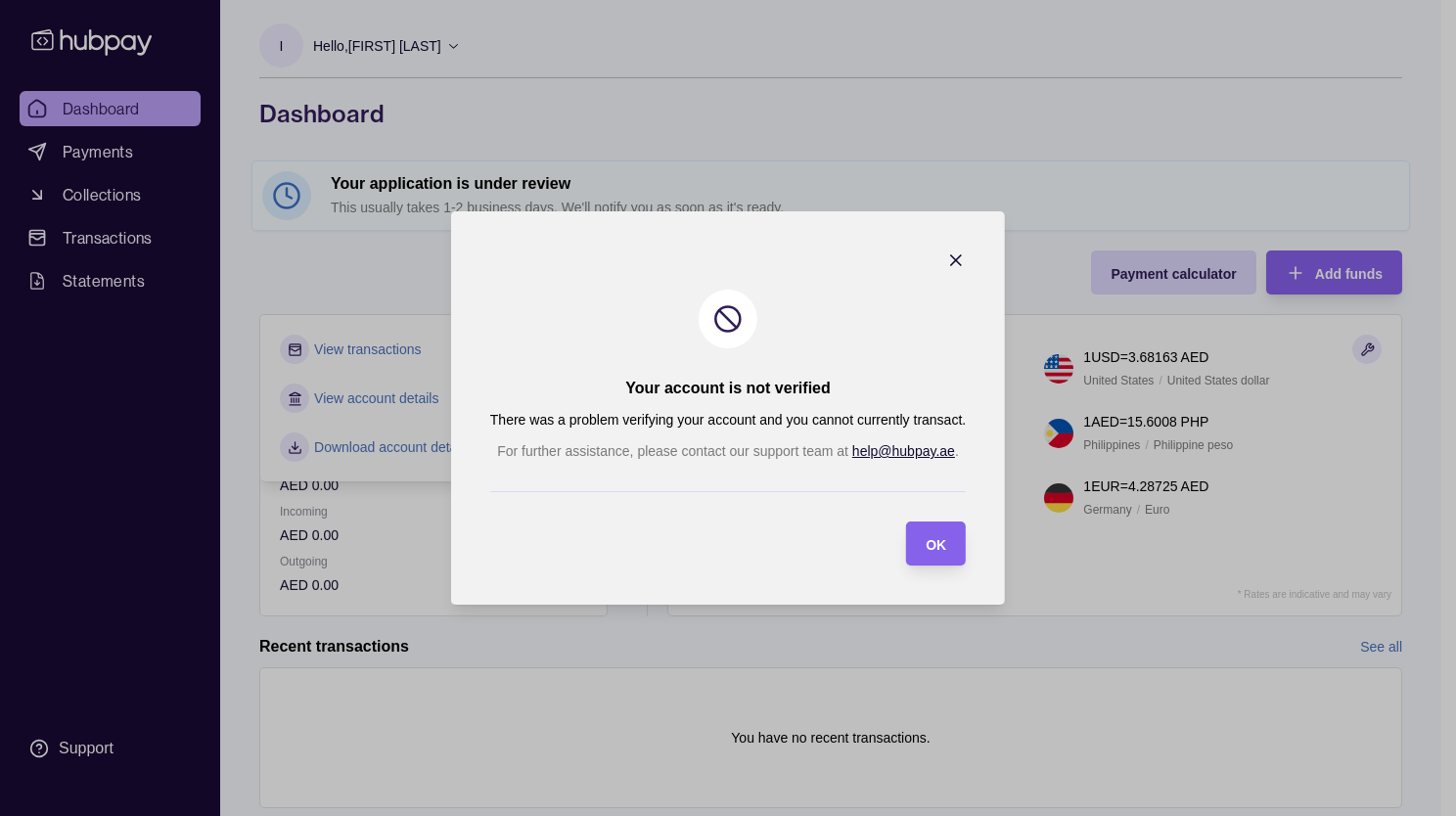 click 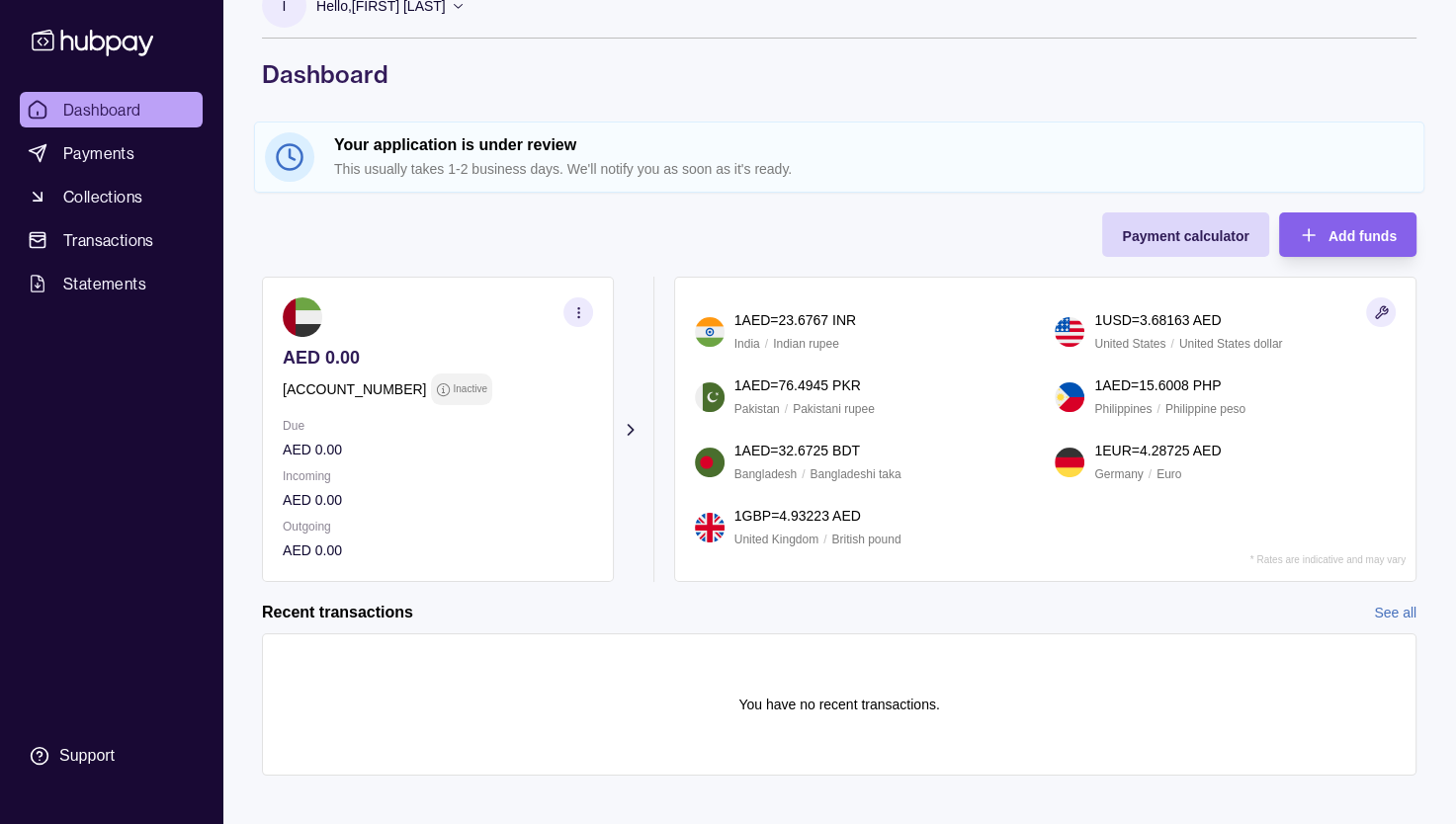 scroll, scrollTop: 53, scrollLeft: 0, axis: vertical 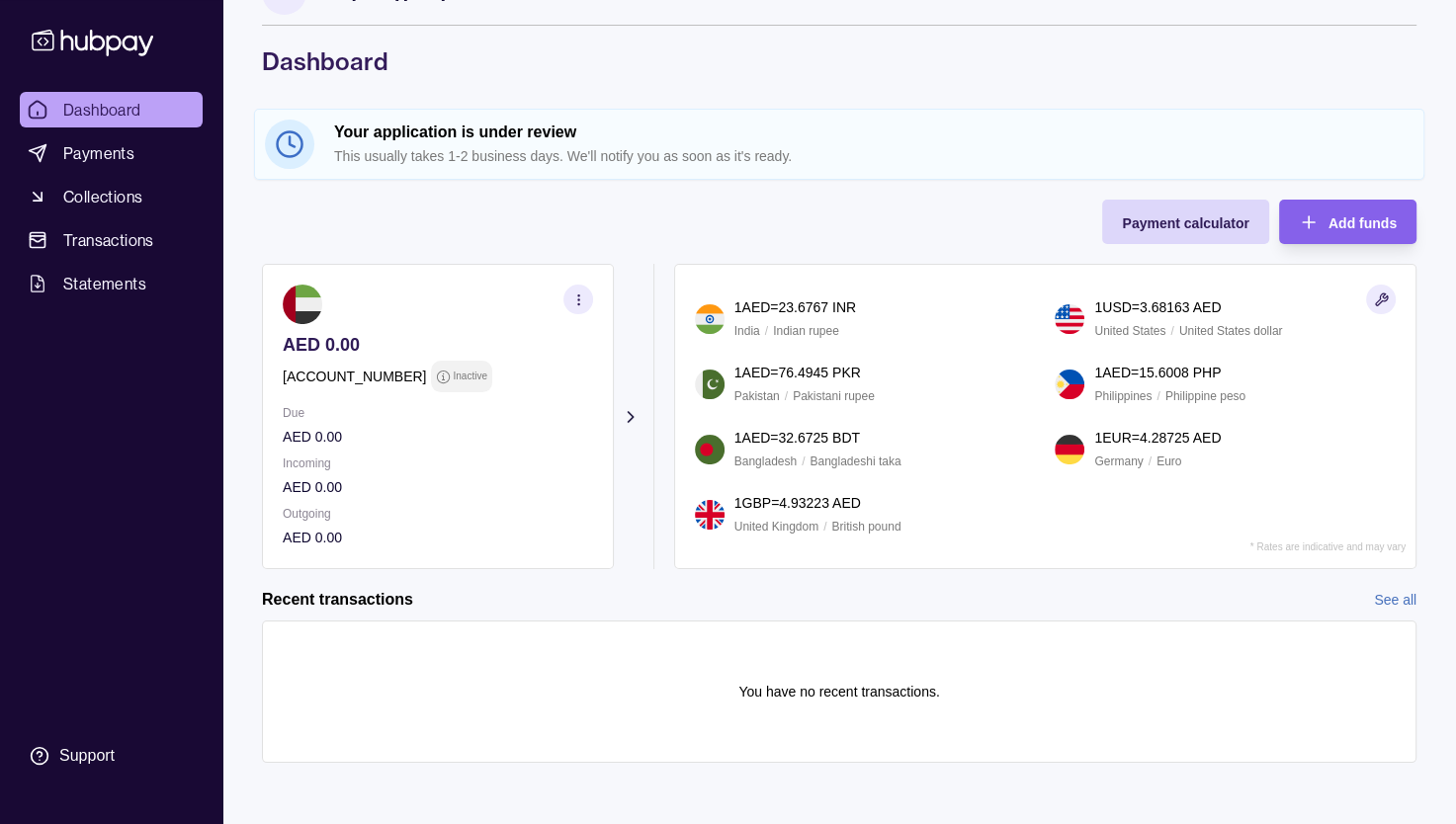 click 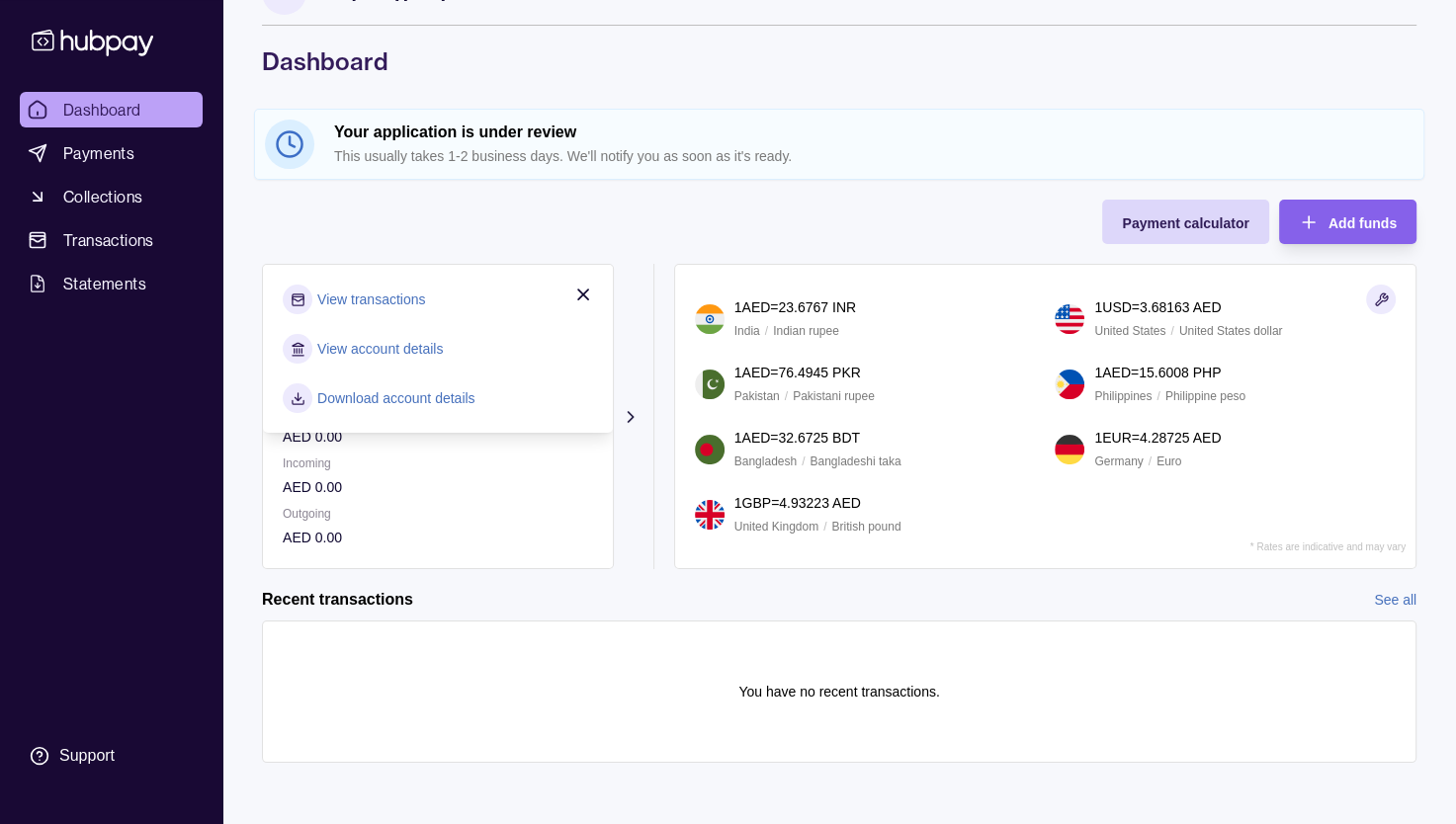 click on "View account details" at bounding box center [380, 349] 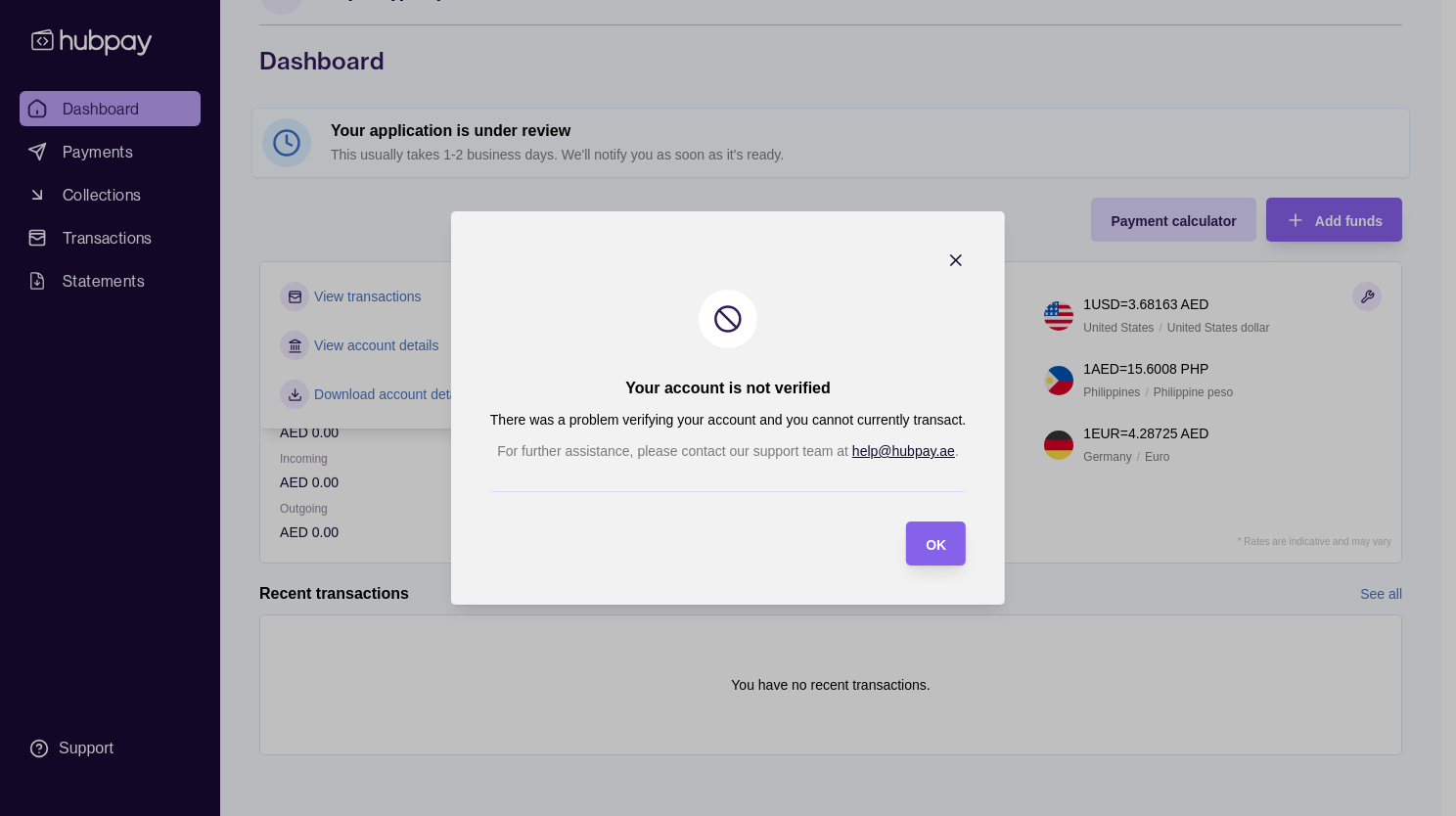 drag, startPoint x: 951, startPoint y: 253, endPoint x: 686, endPoint y: 244, distance: 265.15279 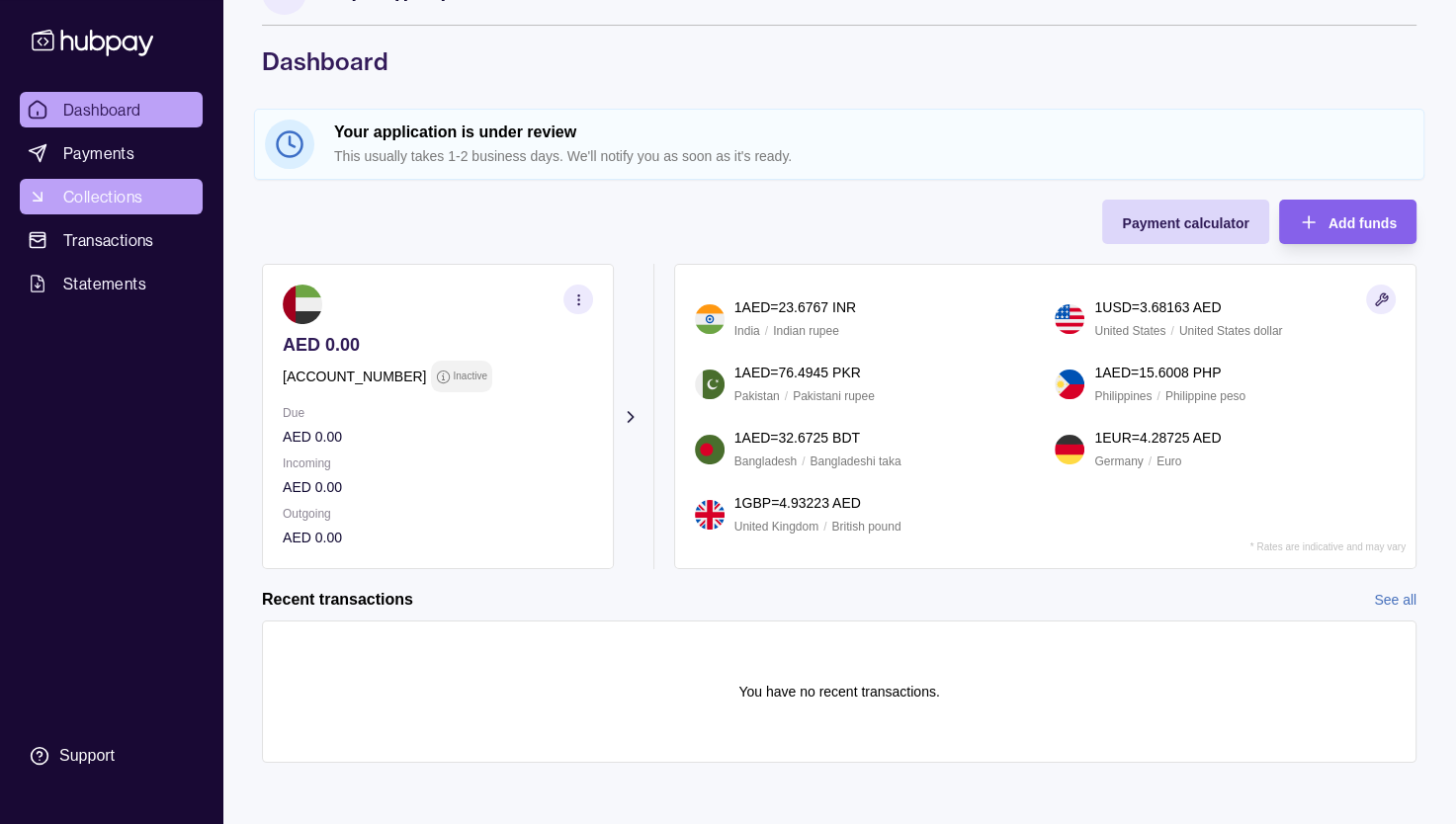 click on "Collections" at bounding box center (103, 197) 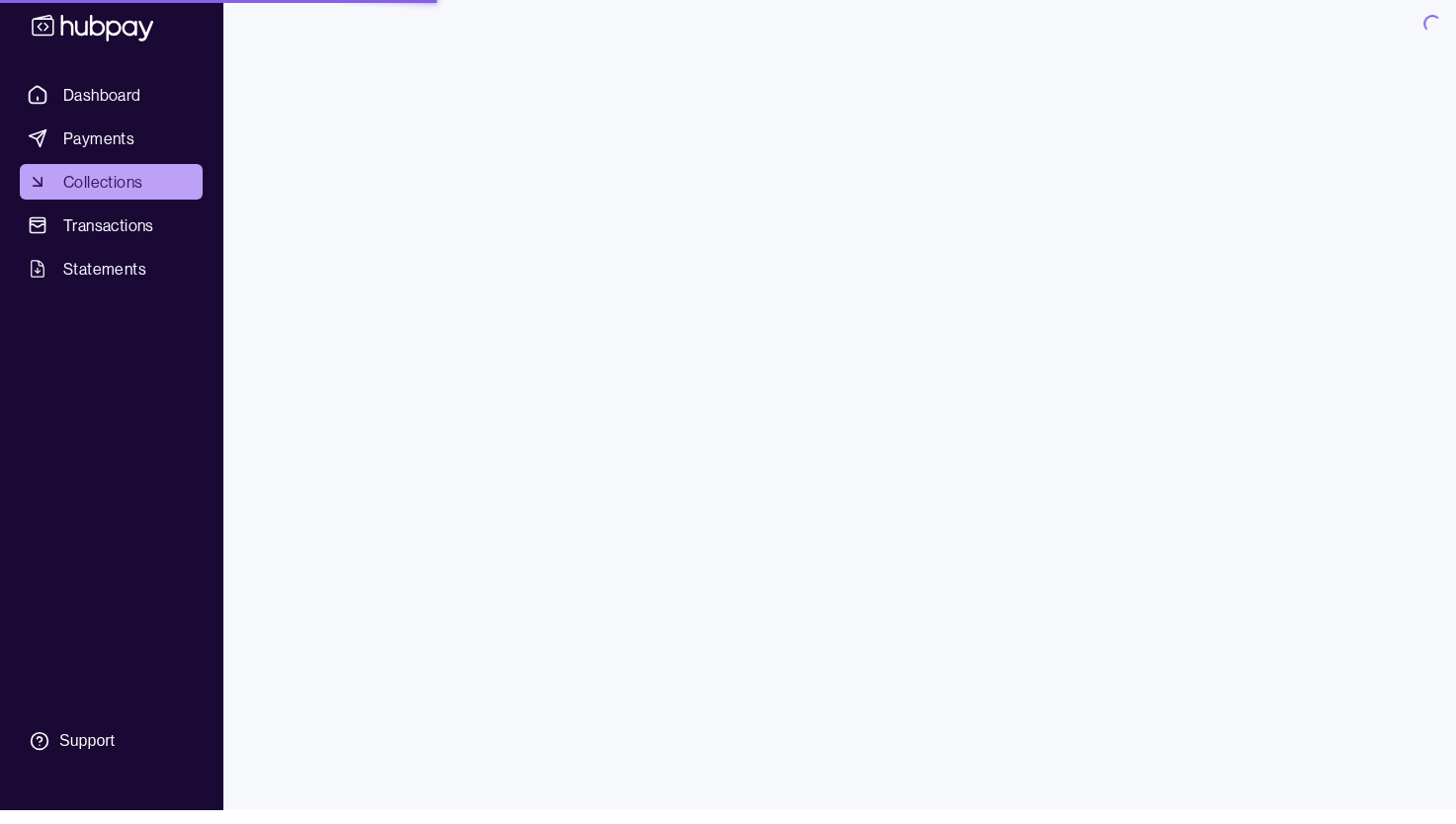 scroll, scrollTop: 0, scrollLeft: 0, axis: both 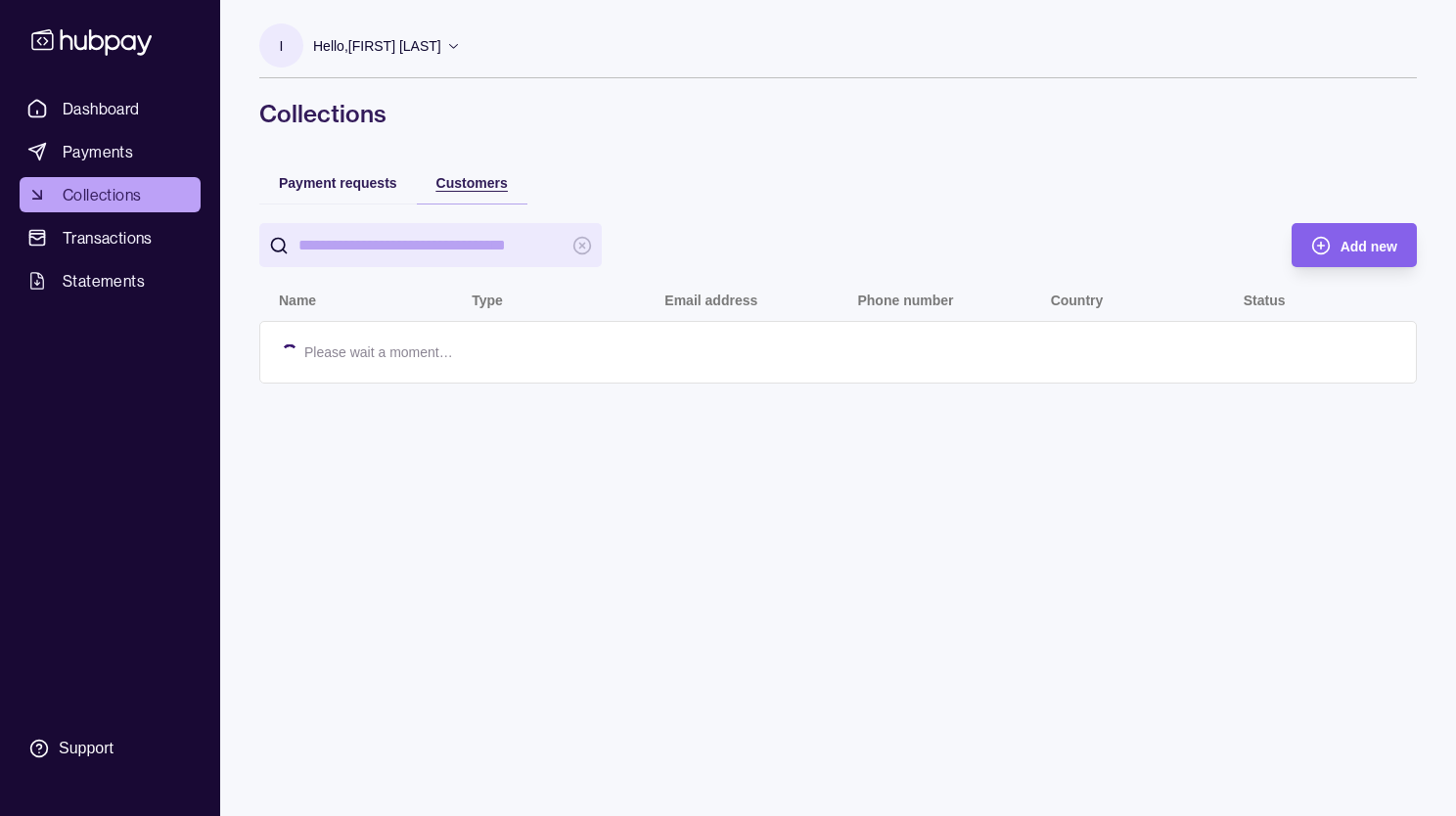 click on "Customers" at bounding box center (472, 183) 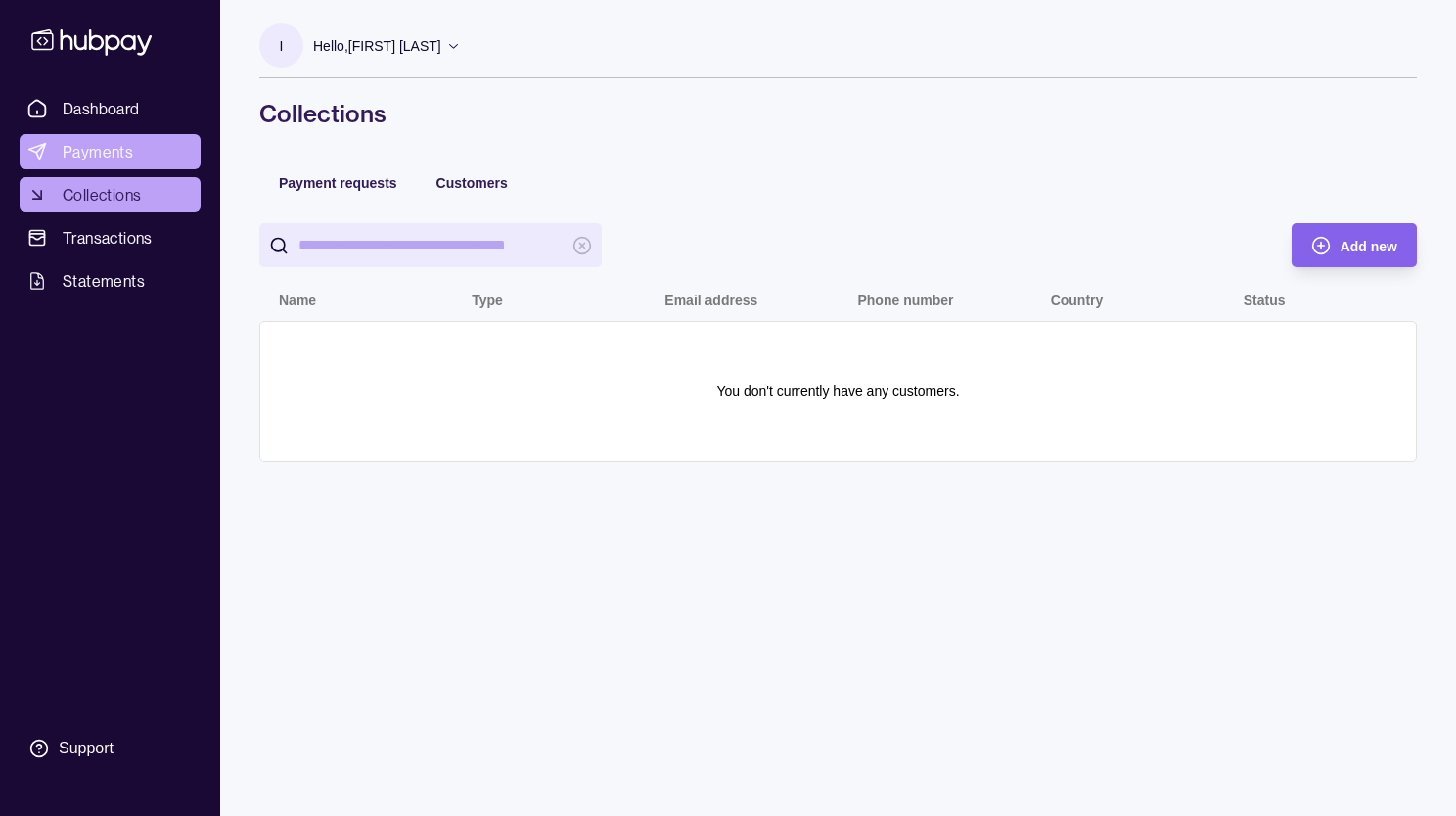 click on "Payments" at bounding box center [98, 152] 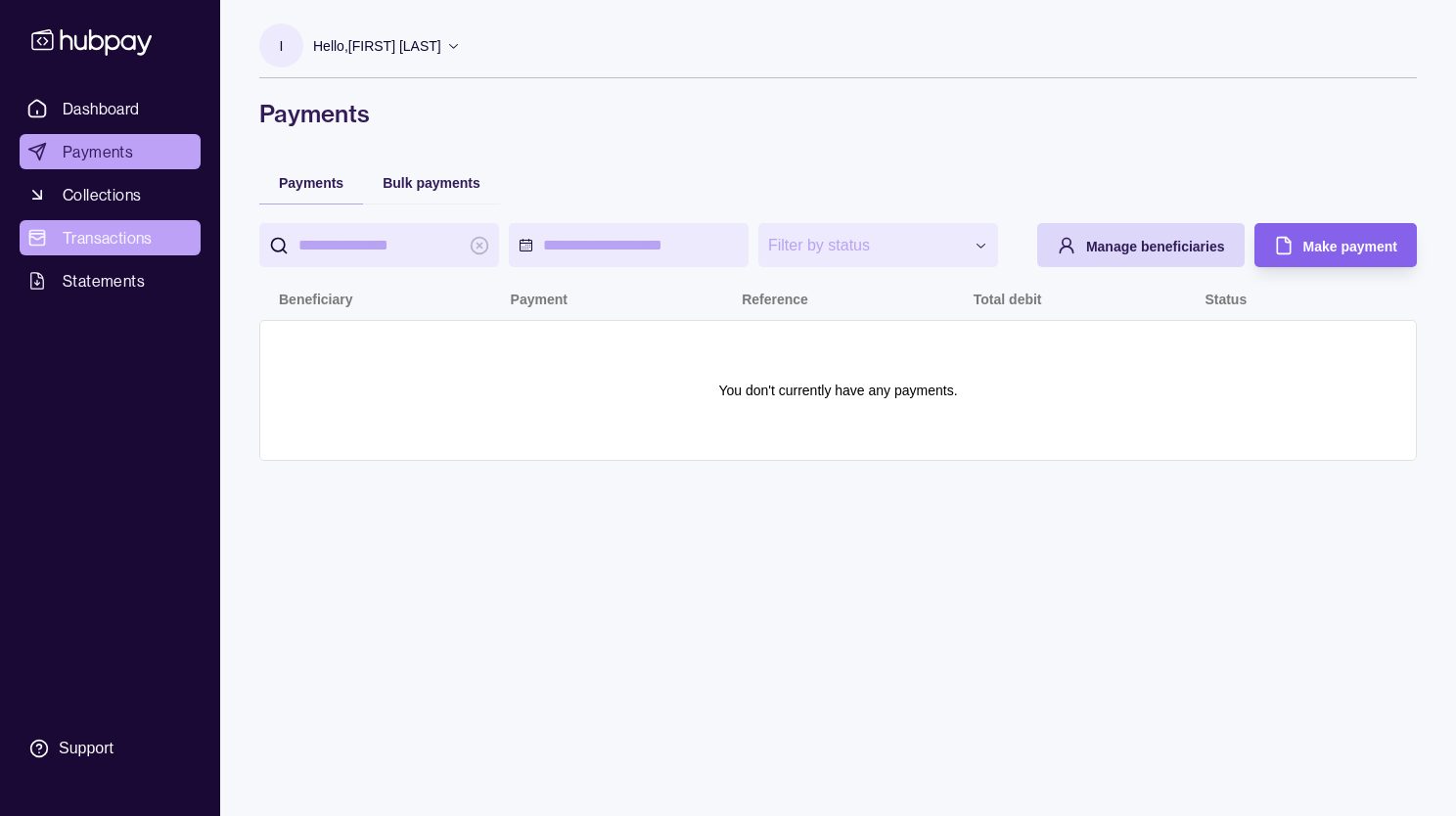 click on "Transactions" at bounding box center [108, 238] 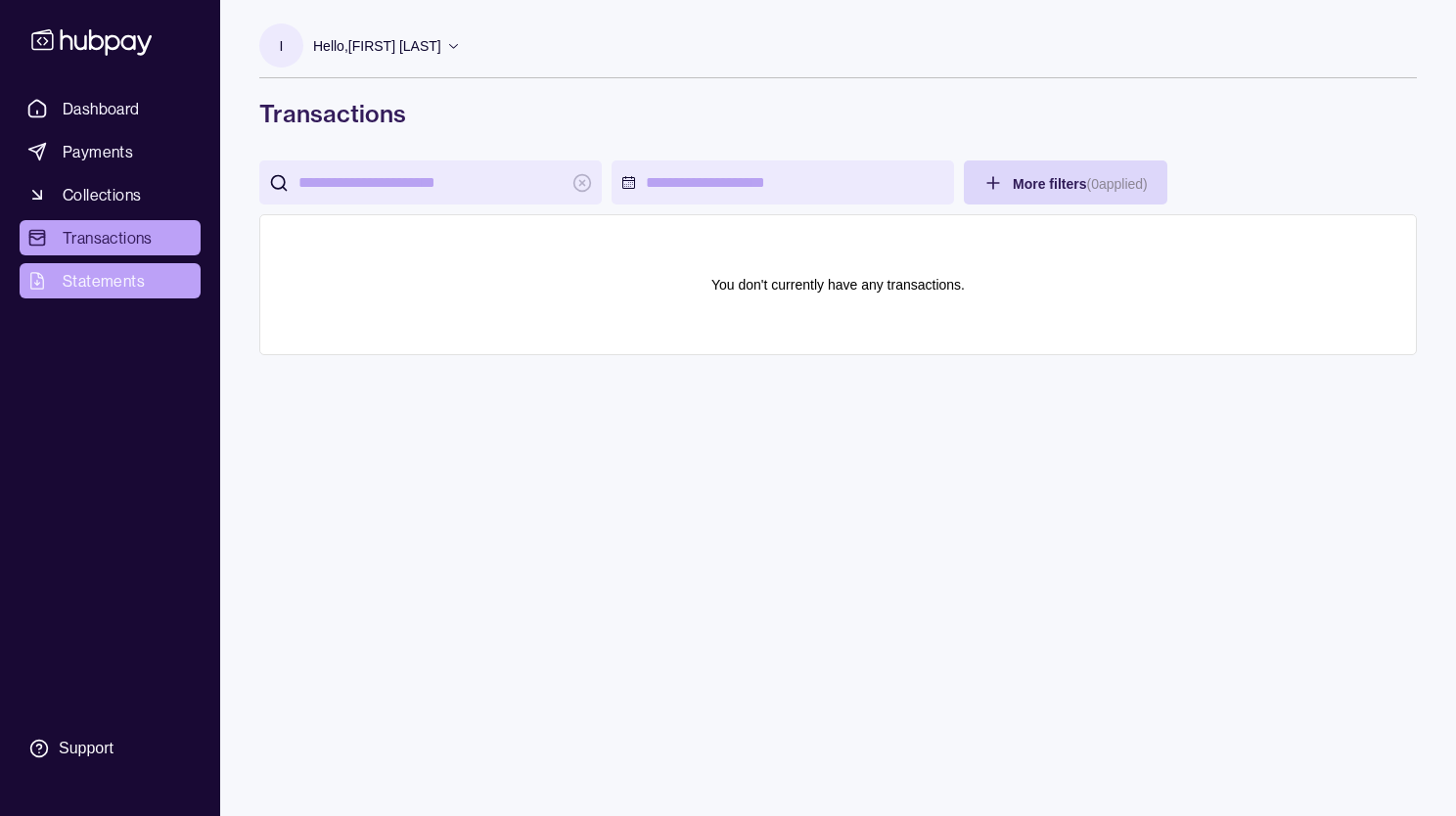 click on "Statements" at bounding box center (104, 281) 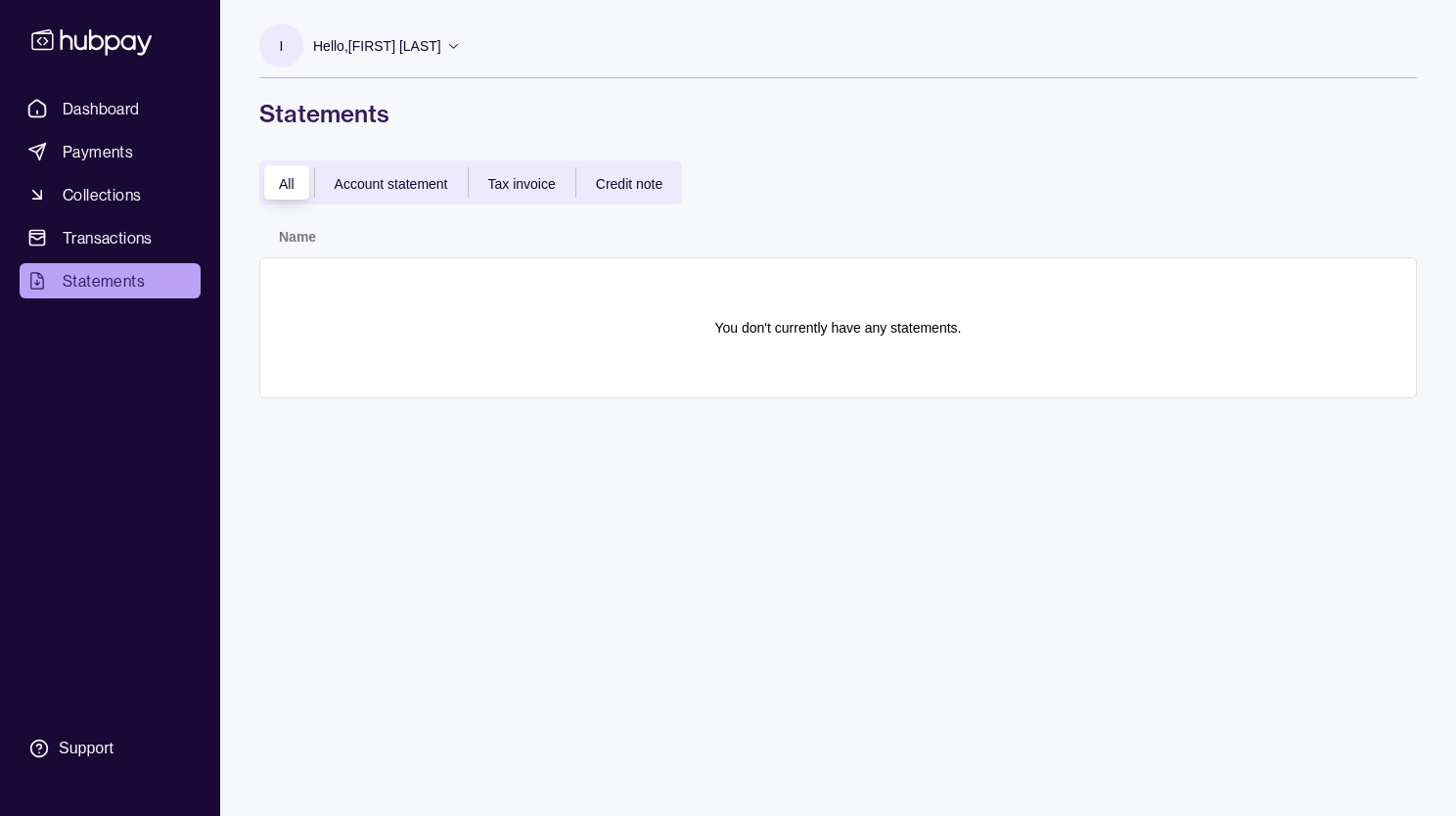 click 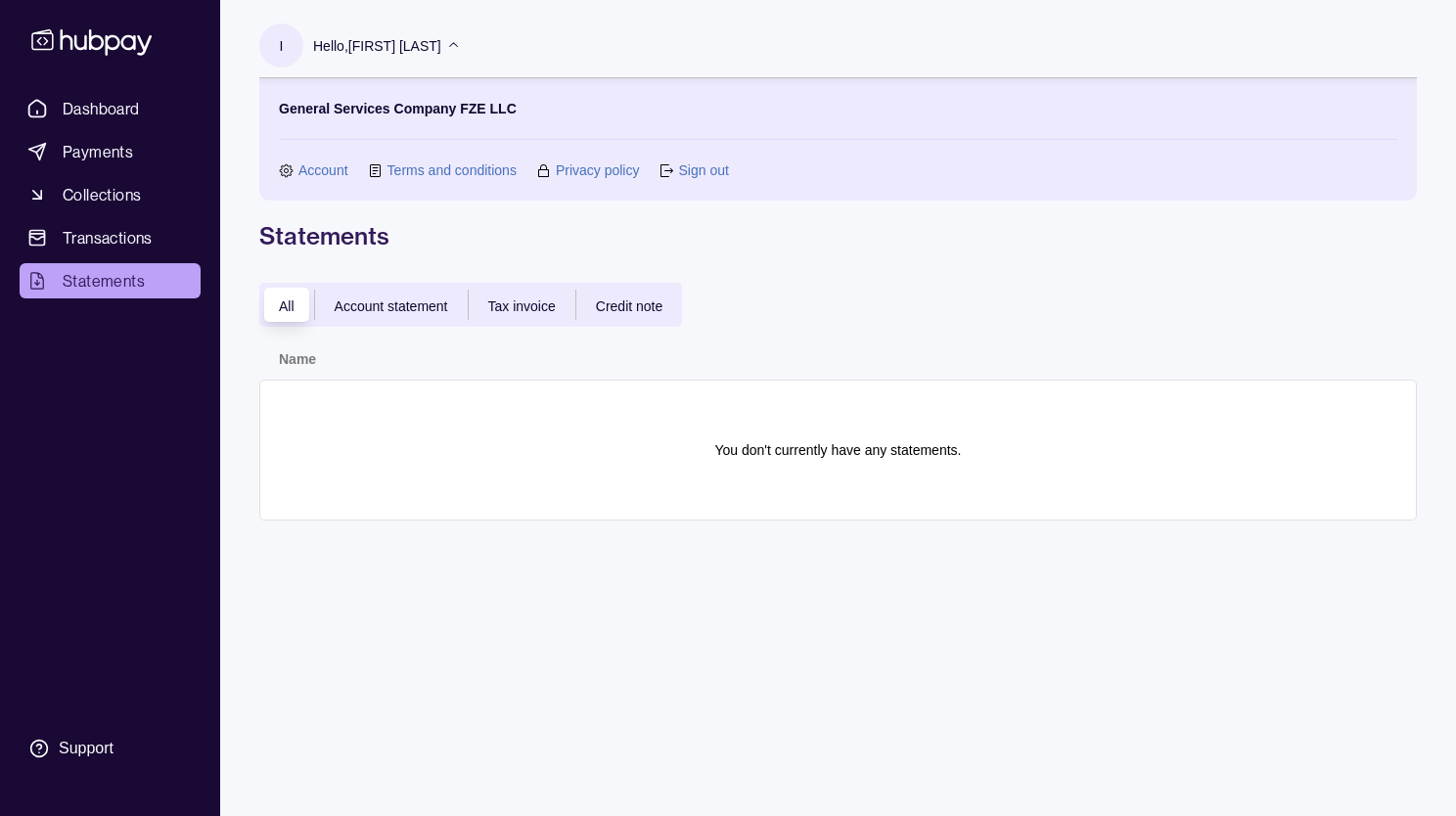 click on "Account" at bounding box center [323, 170] 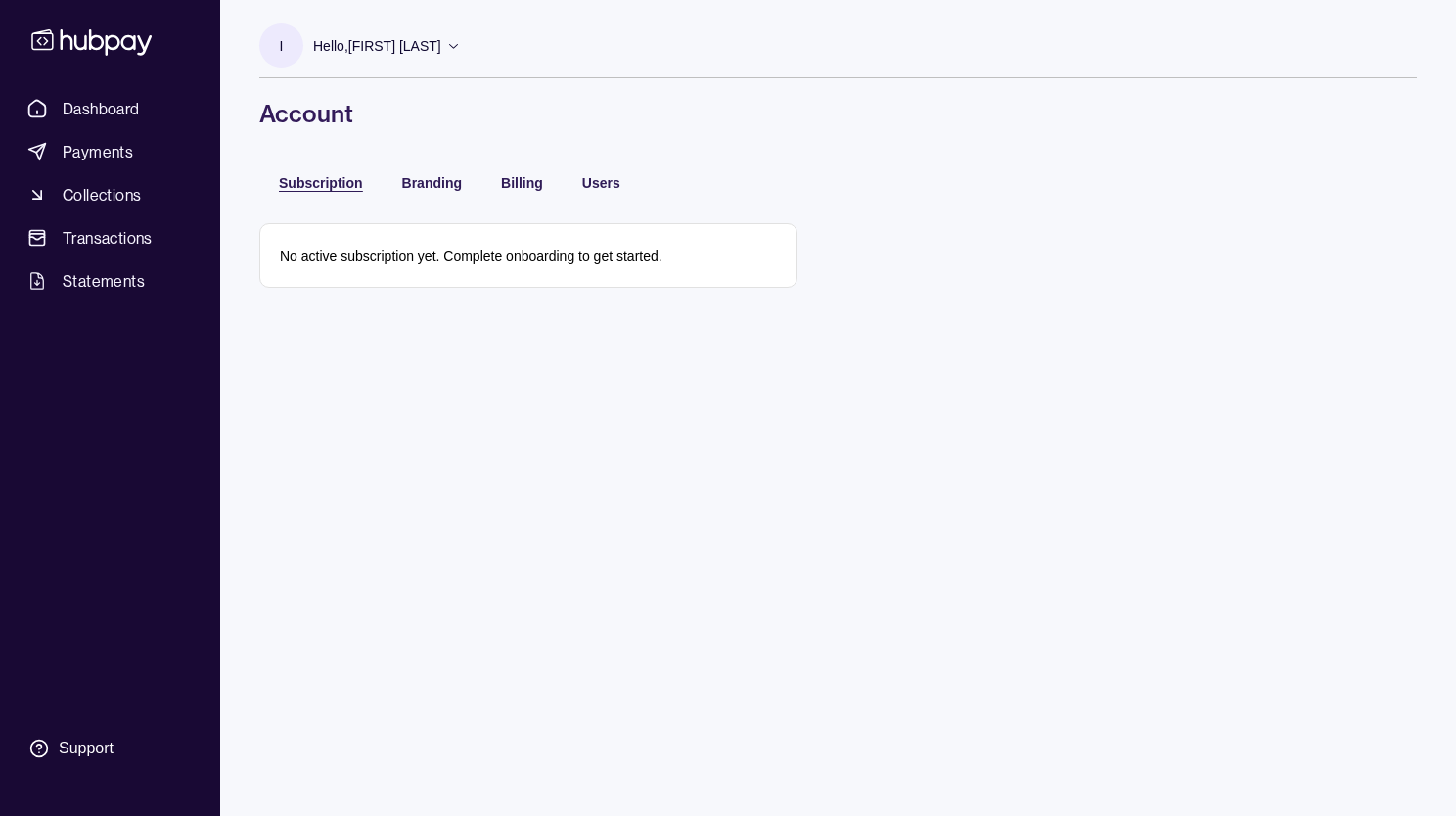 click on "Subscription" at bounding box center (321, 183) 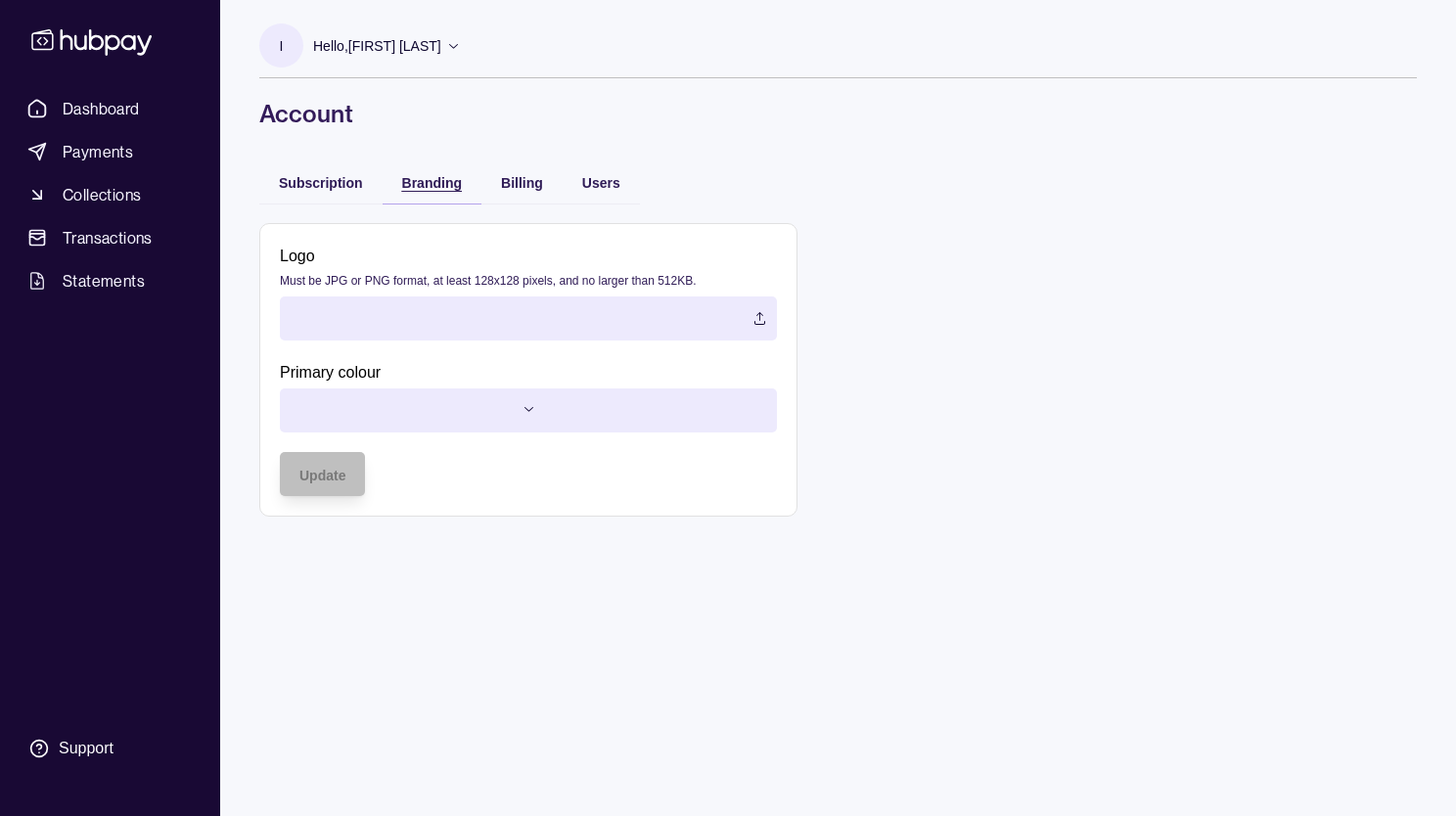click on "Branding" at bounding box center (417, 182) 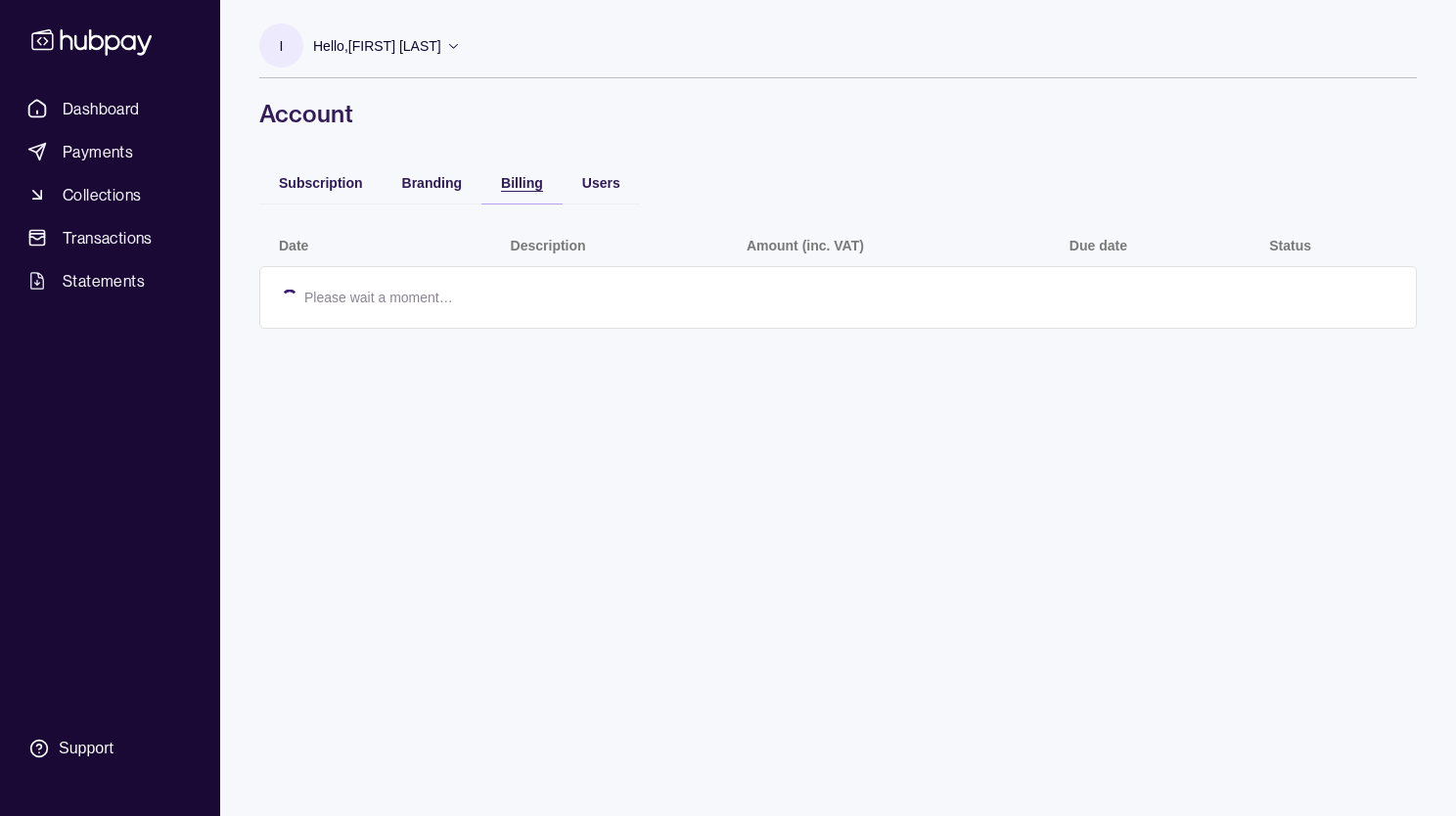 click on "Billing" at bounding box center (522, 183) 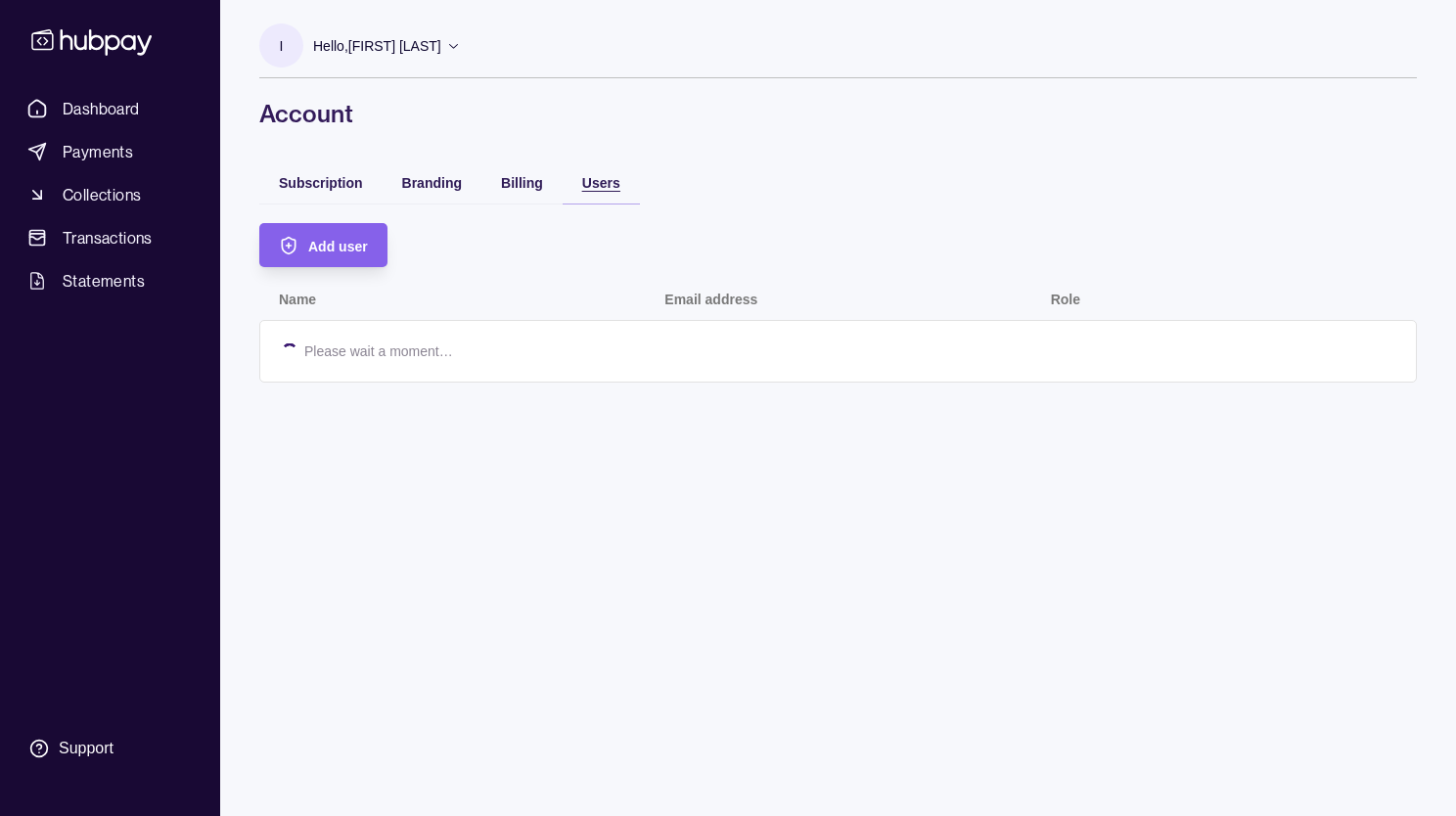 click on "Users" at bounding box center [601, 183] 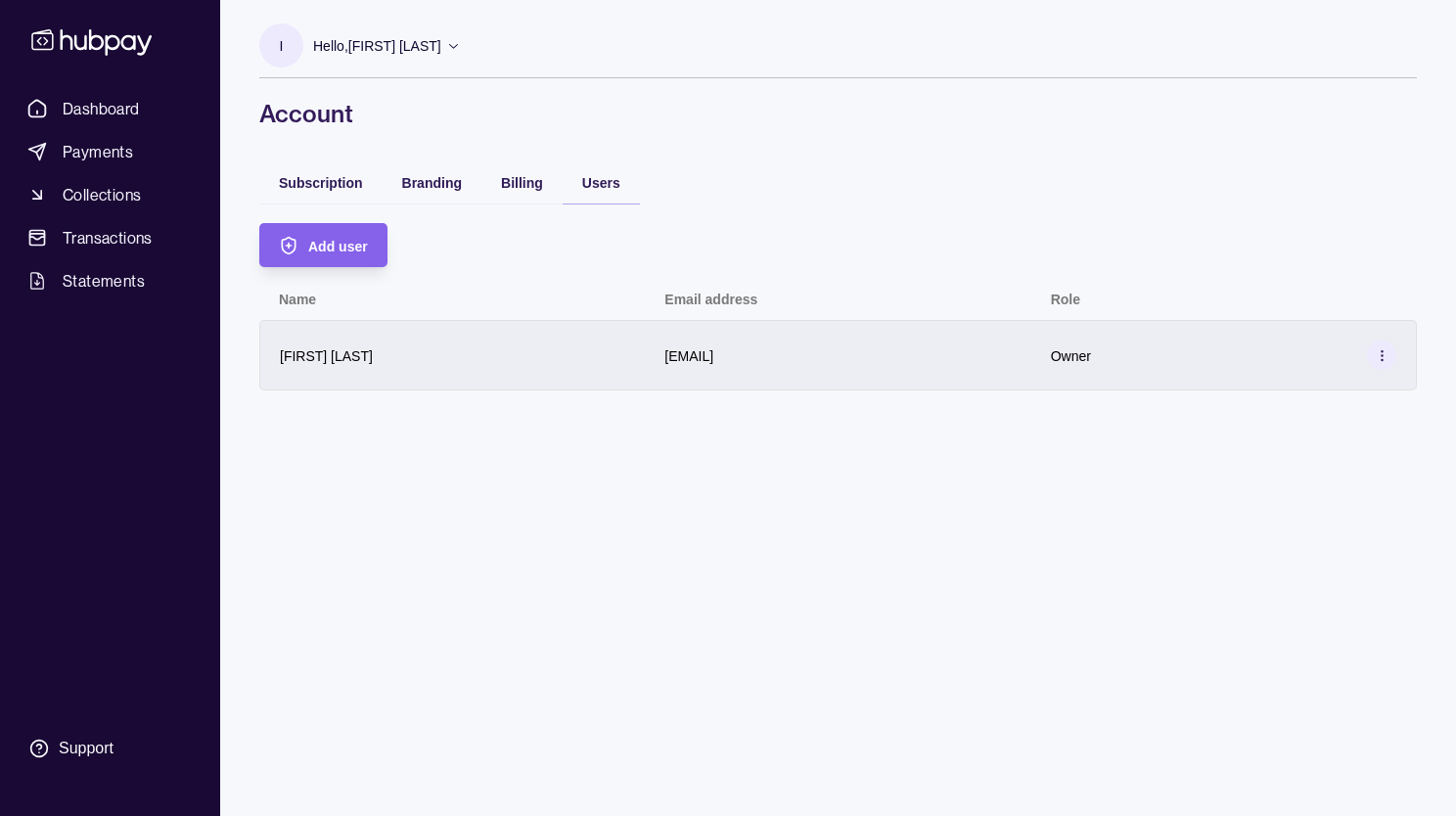 click 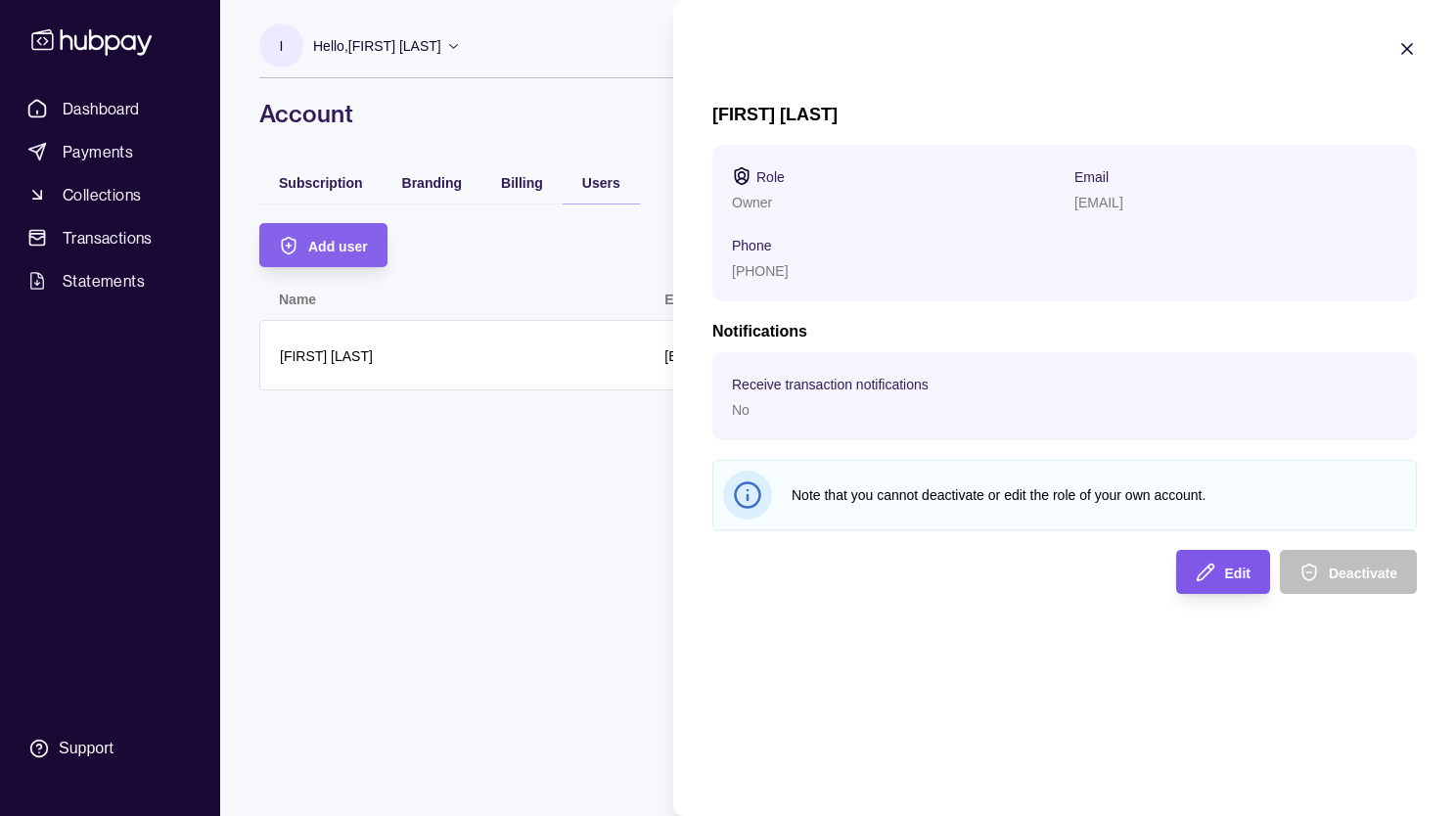 click 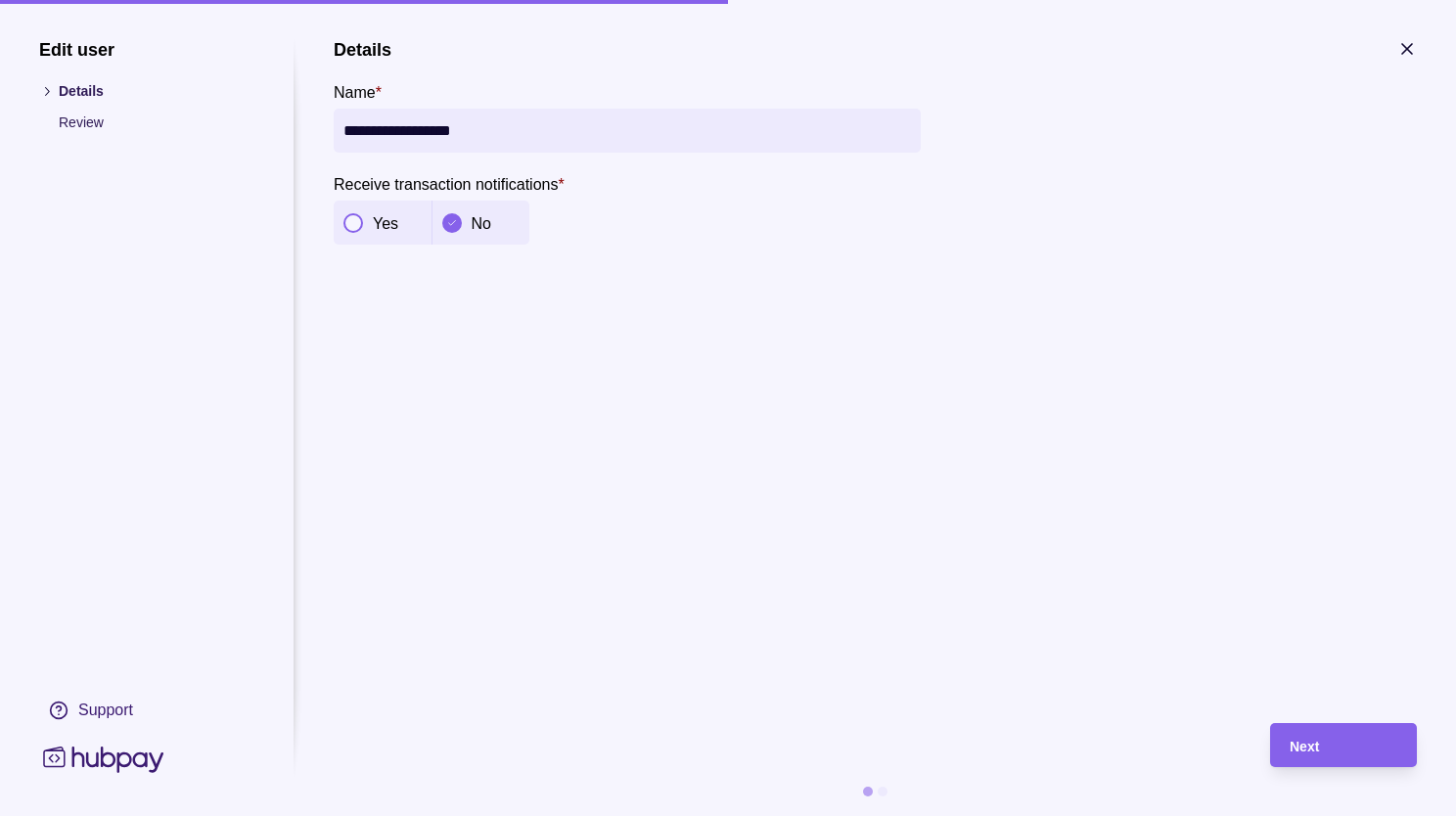 click on "Review" at bounding box center (157, 122) 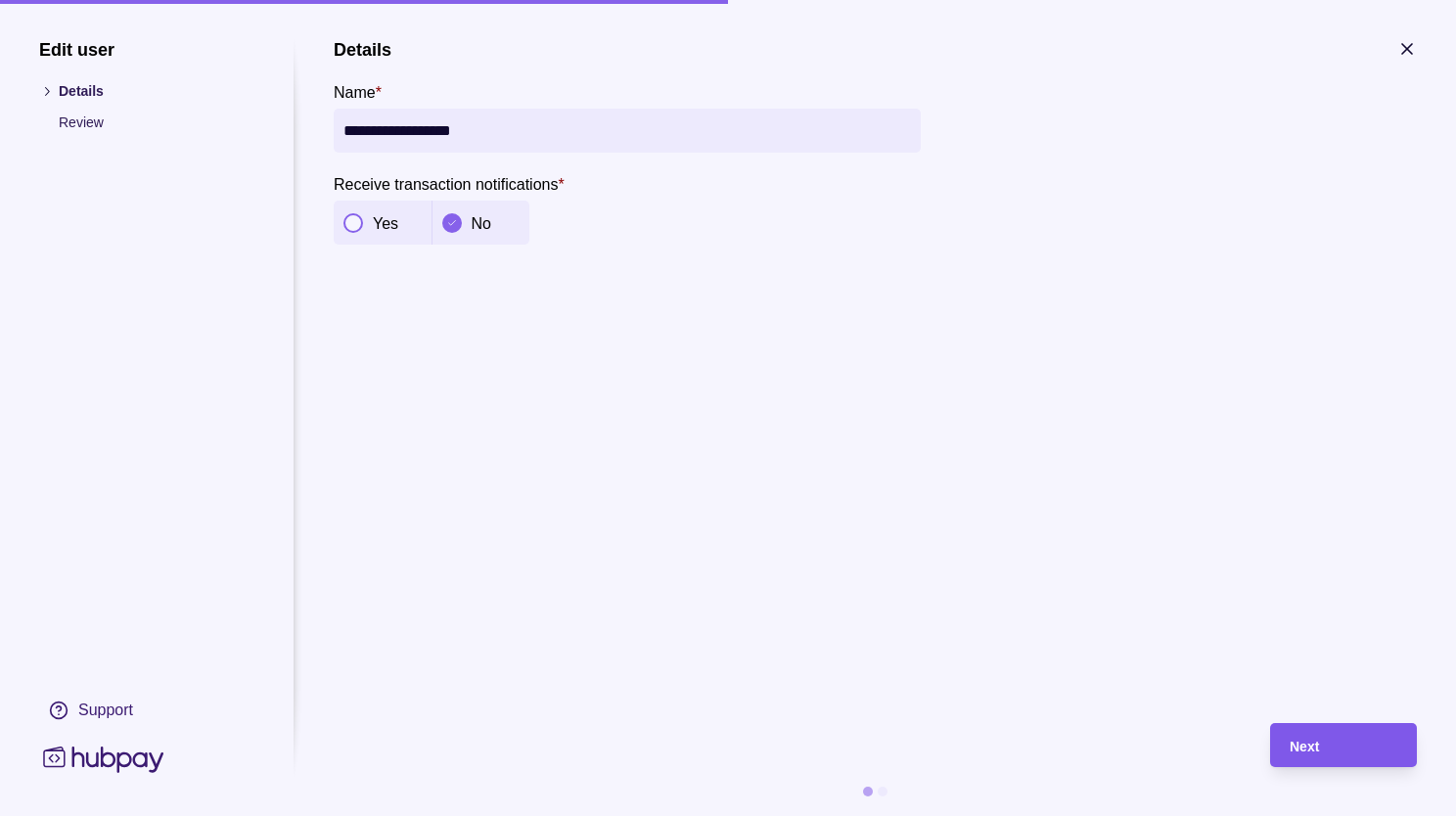 click on "Next" at bounding box center (1343, 746) 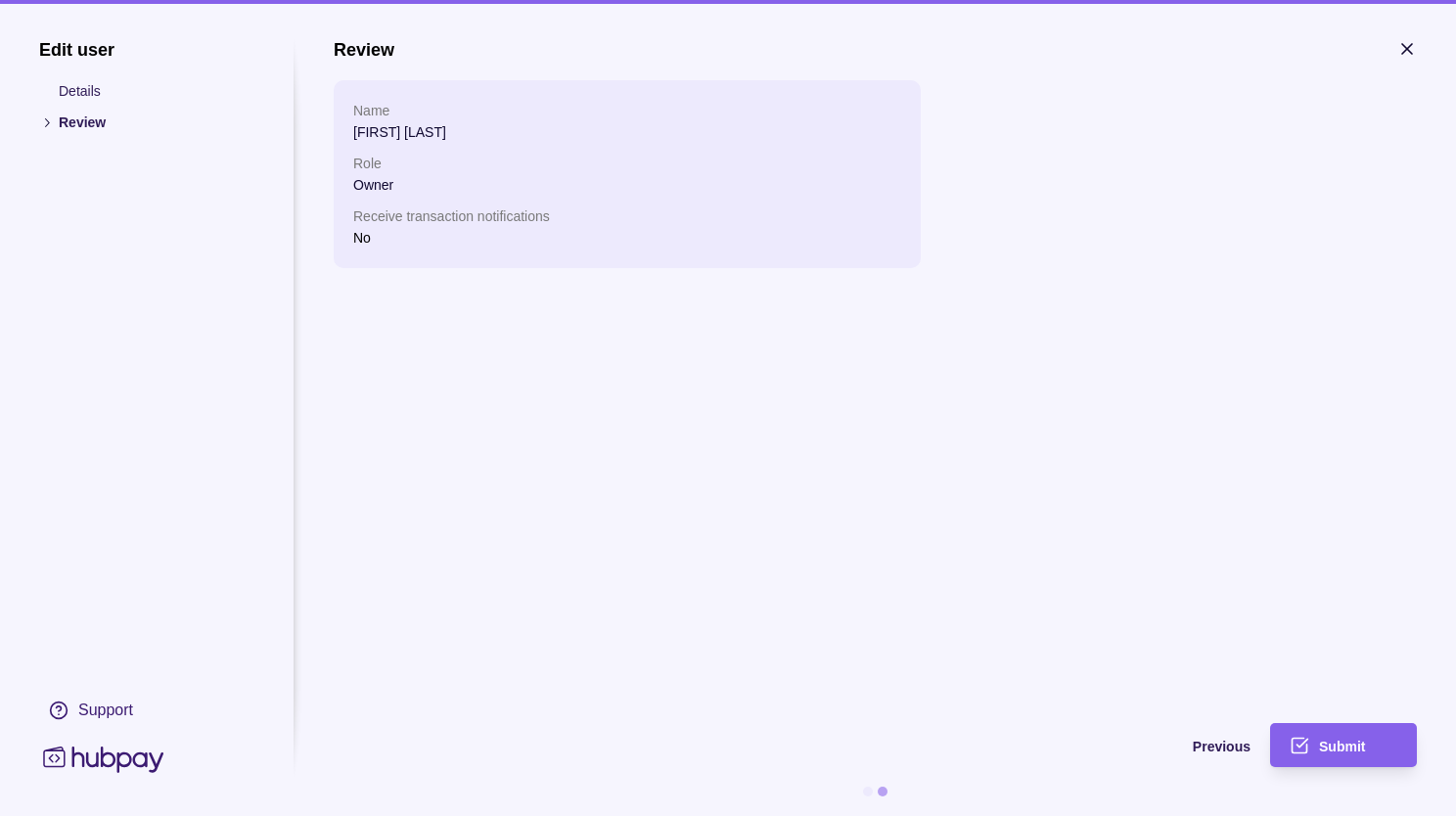 click on "Submit" at bounding box center (1358, 746) 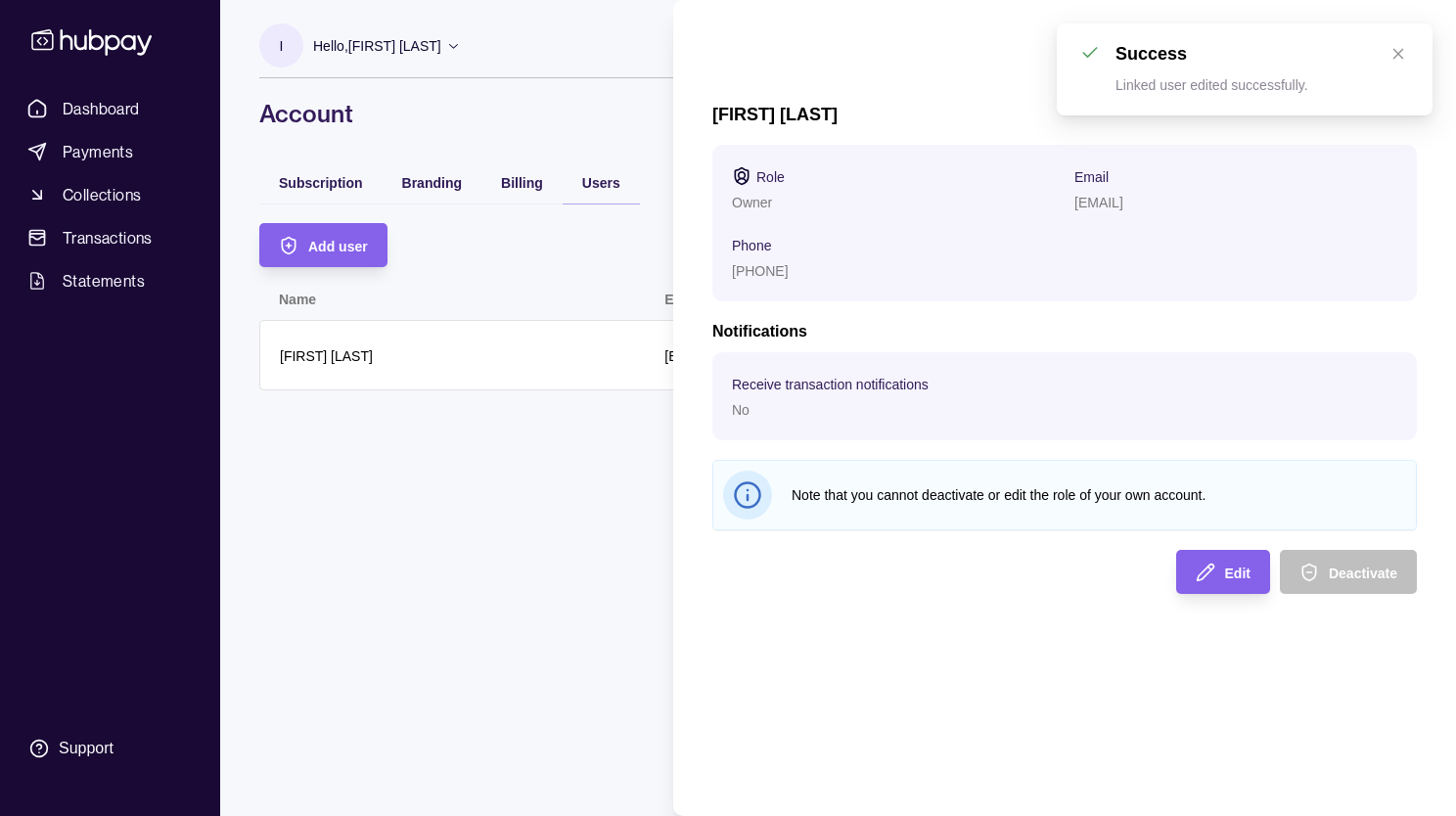 click 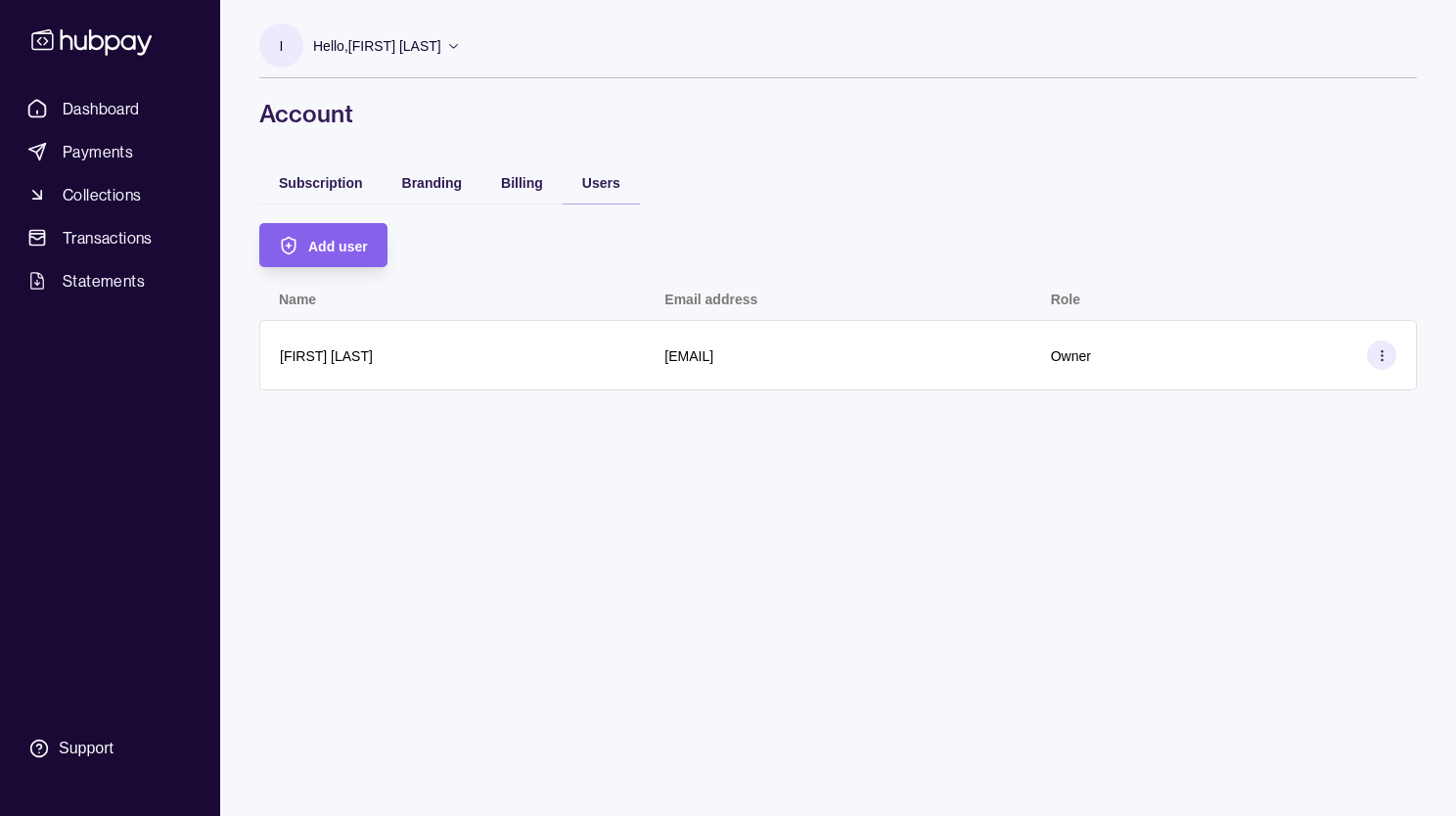 click 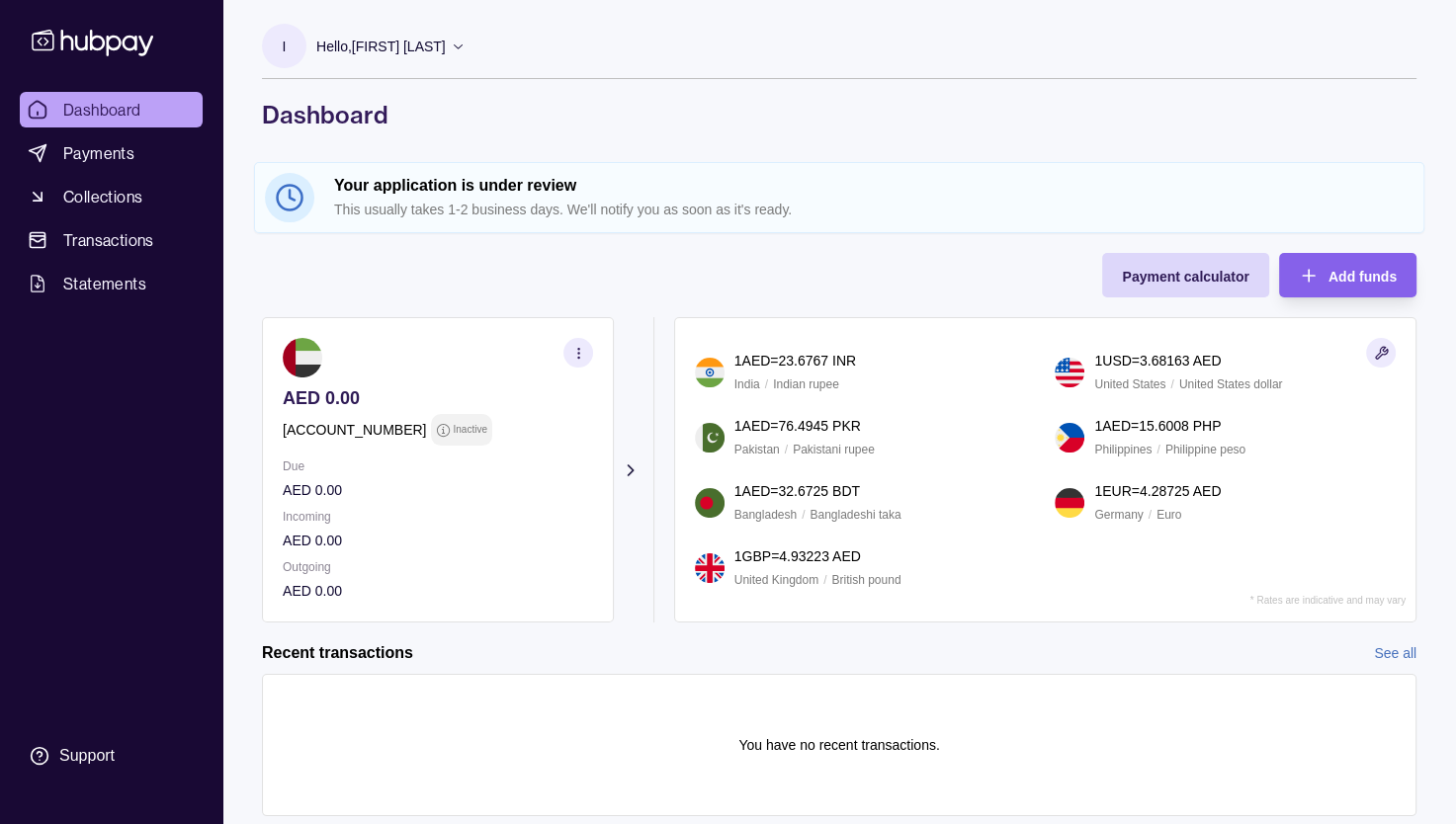 scroll, scrollTop: 53, scrollLeft: 0, axis: vertical 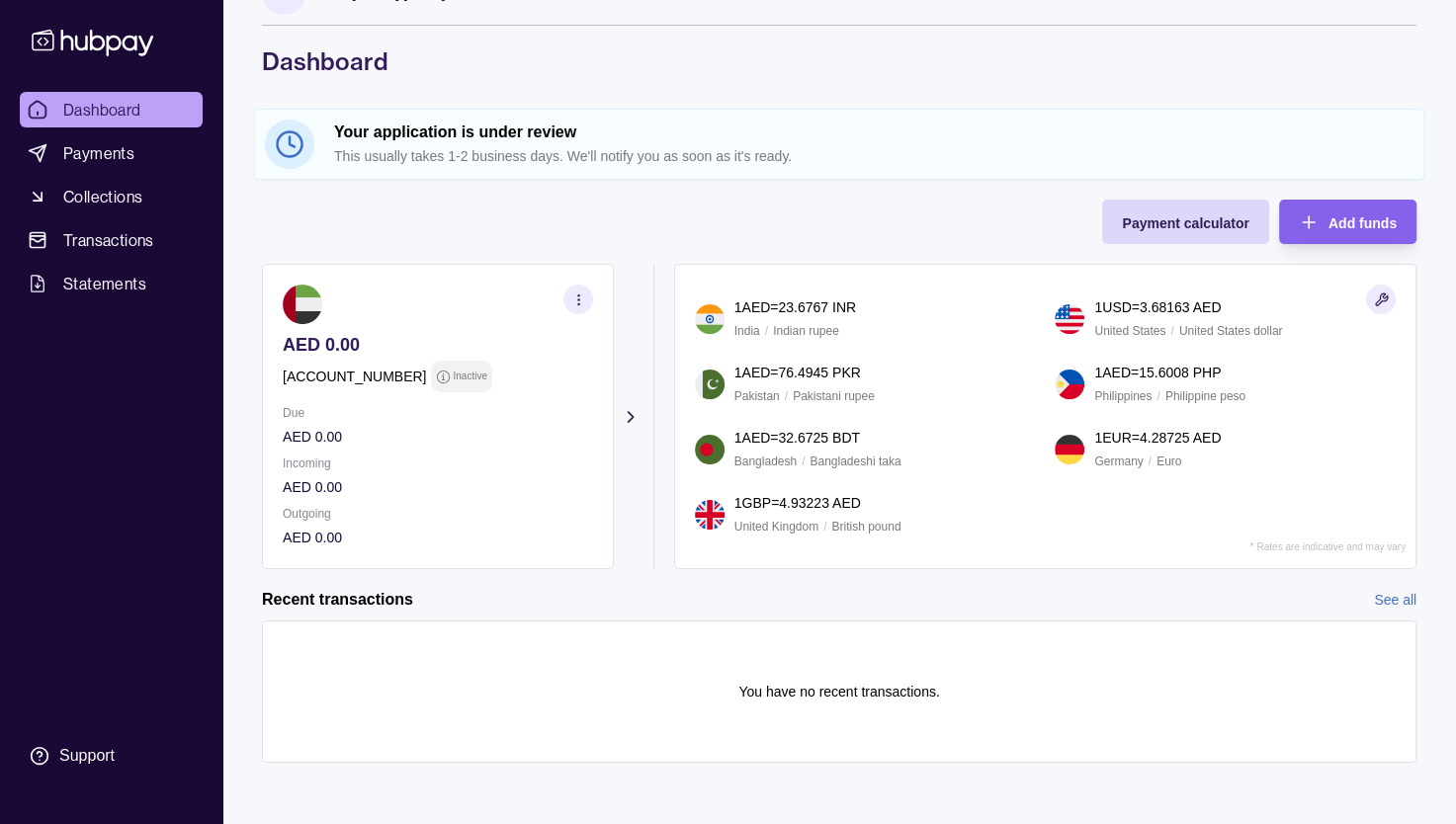 click on "See all" at bounding box center [1395, 600] 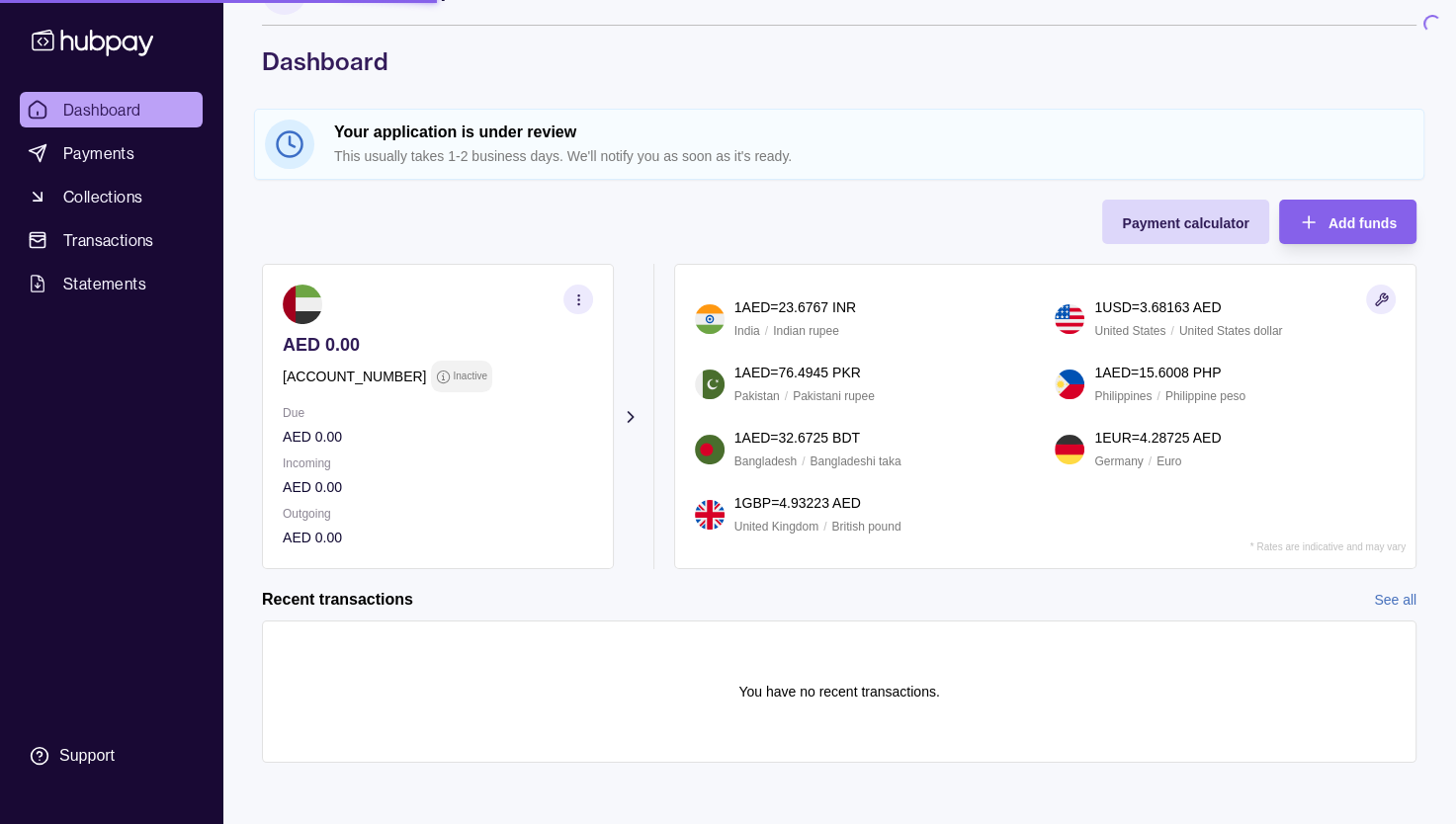 scroll, scrollTop: 0, scrollLeft: 0, axis: both 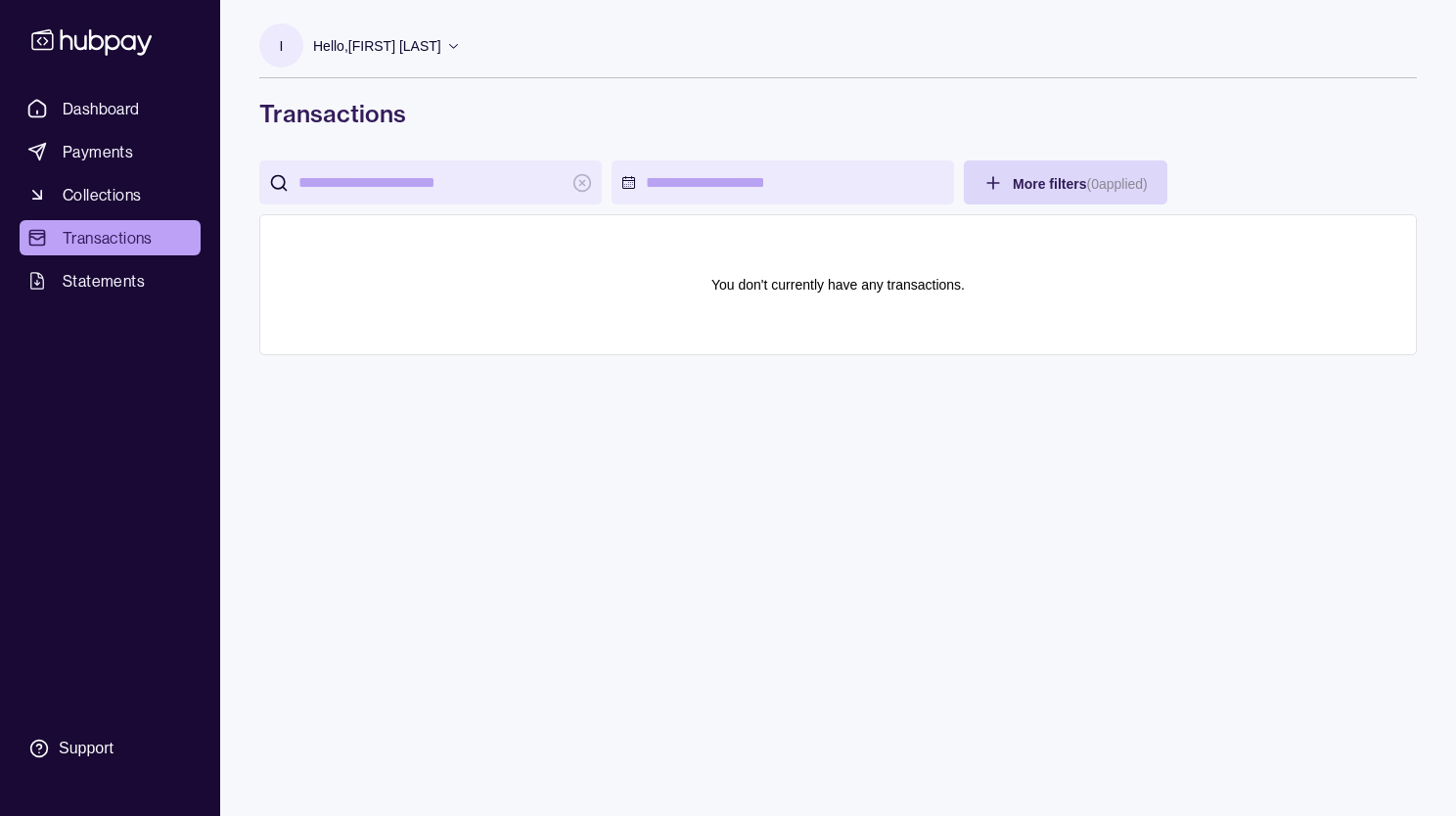 drag, startPoint x: 1386, startPoint y: 586, endPoint x: 1174, endPoint y: 558, distance: 213.84106 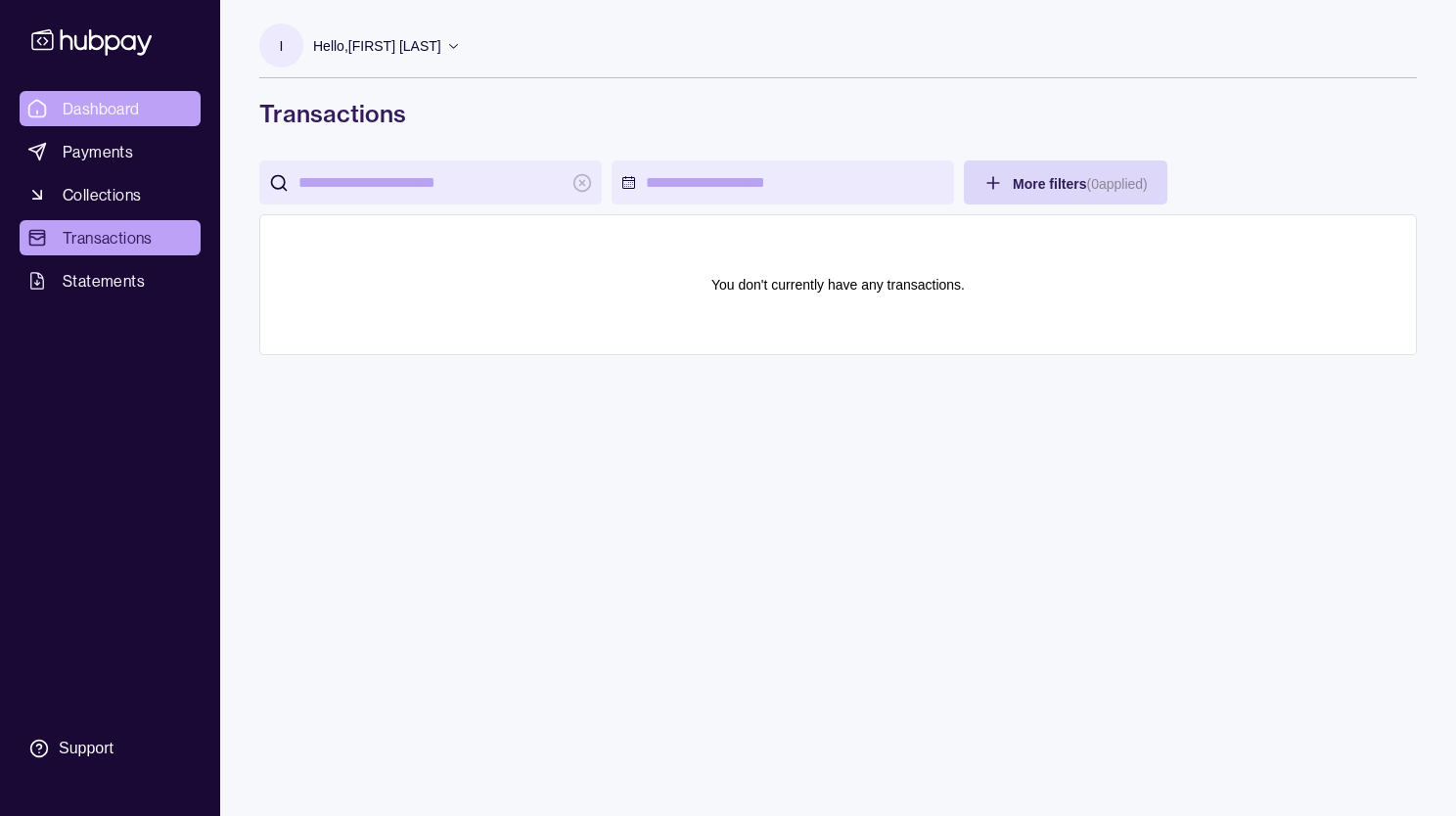 click on "Dashboard" at bounding box center [101, 109] 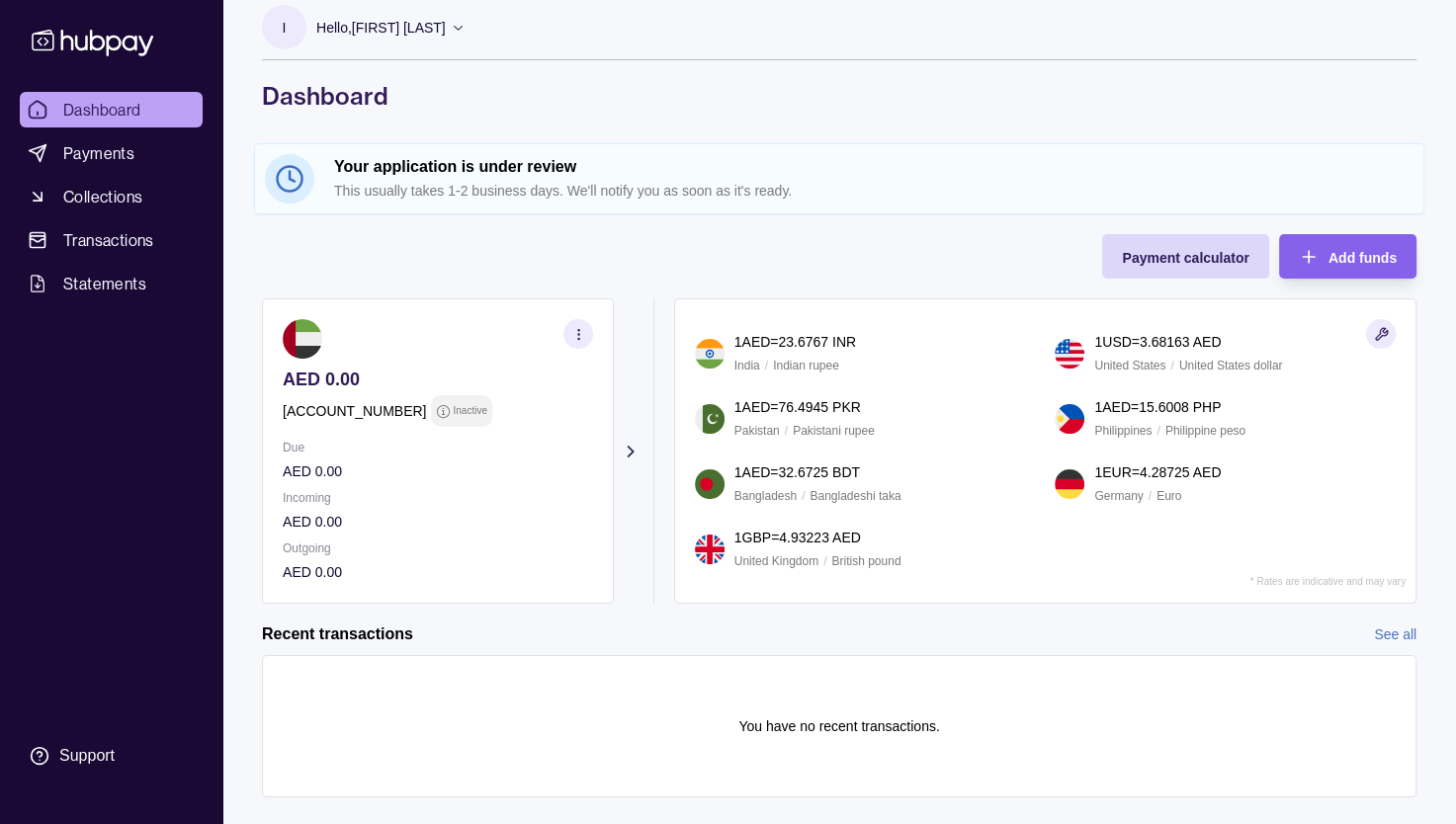 scroll, scrollTop: 0, scrollLeft: 0, axis: both 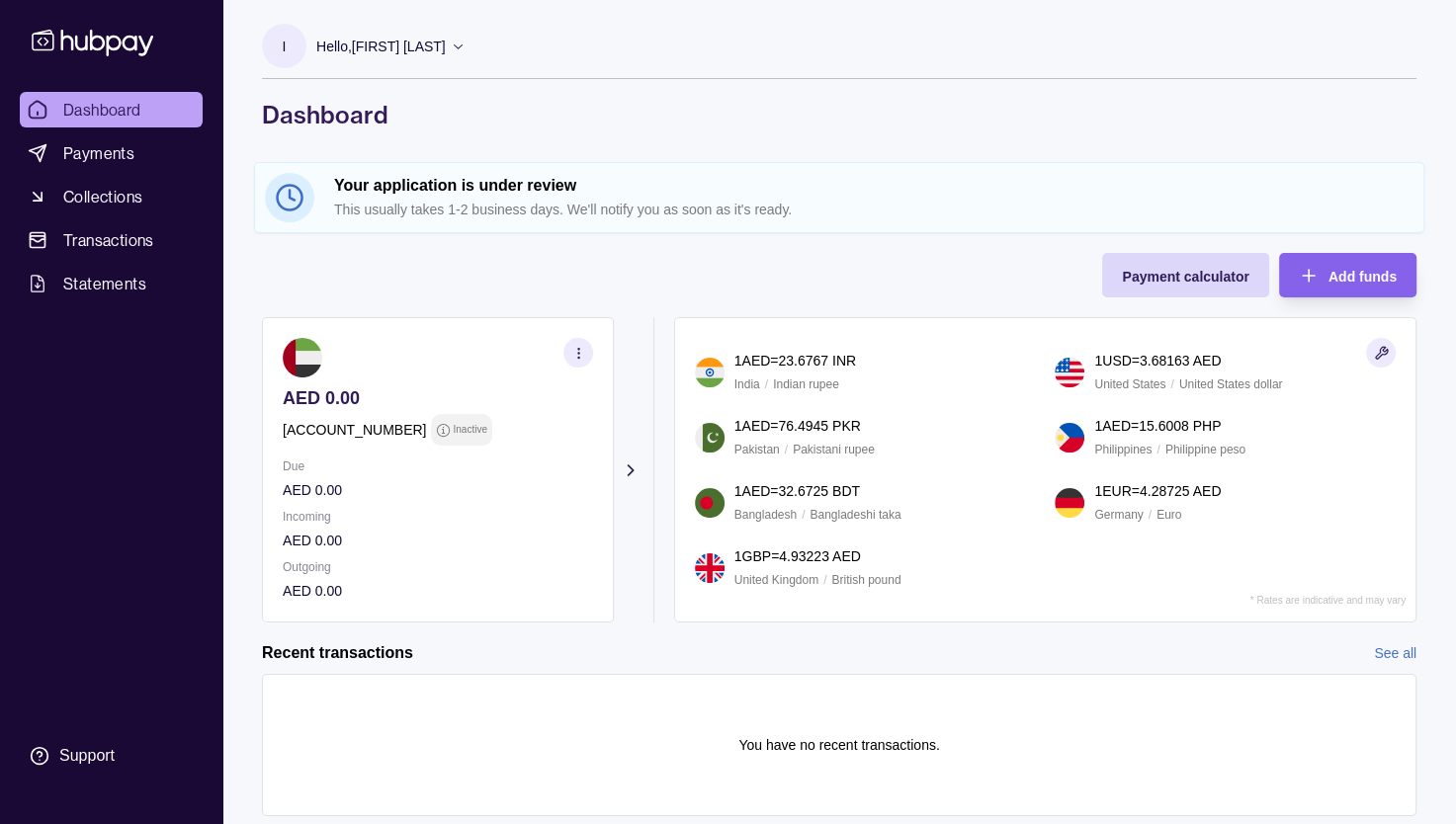 click on "Your application is under review" at bounding box center (874, 186) 